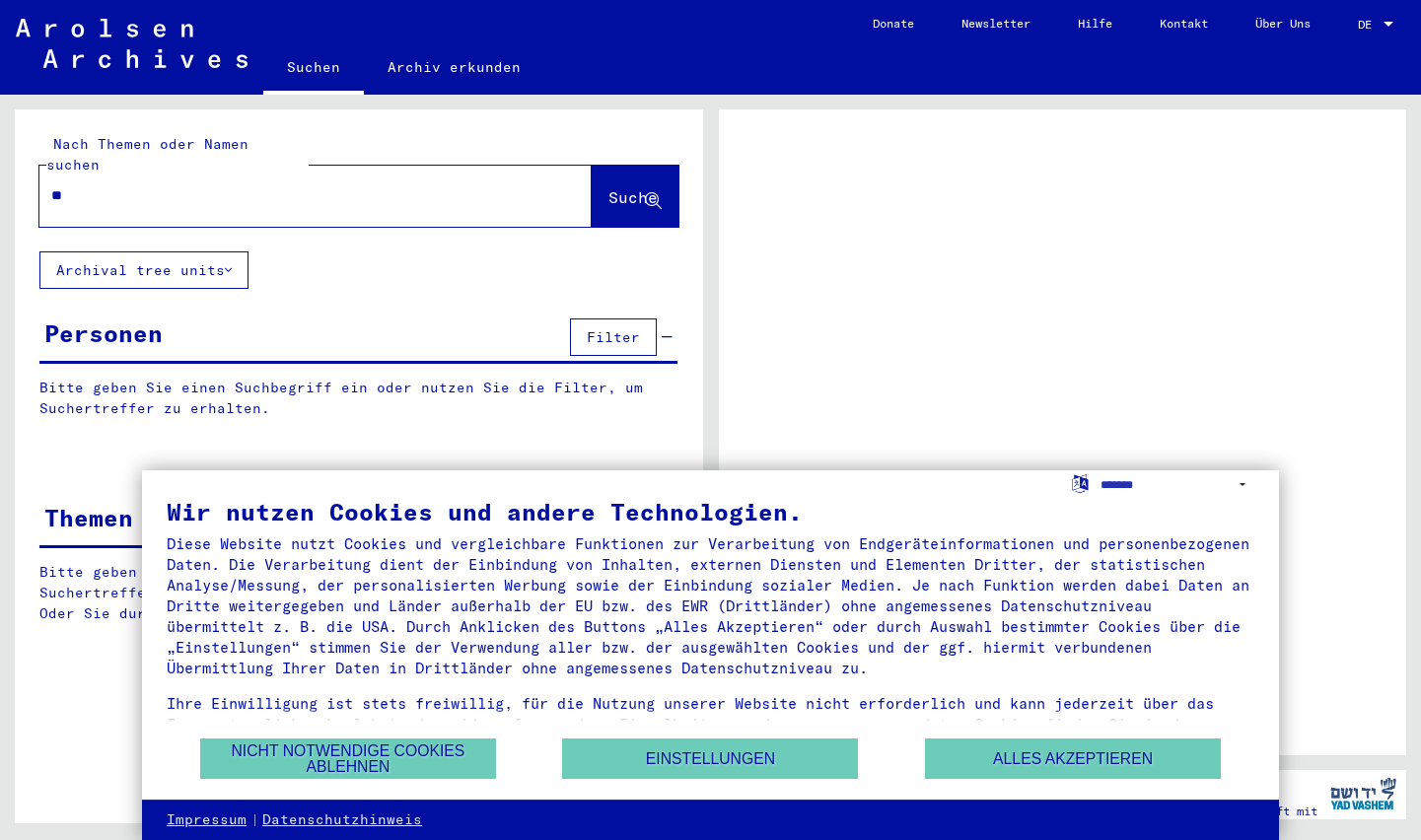 scroll, scrollTop: 0, scrollLeft: 0, axis: both 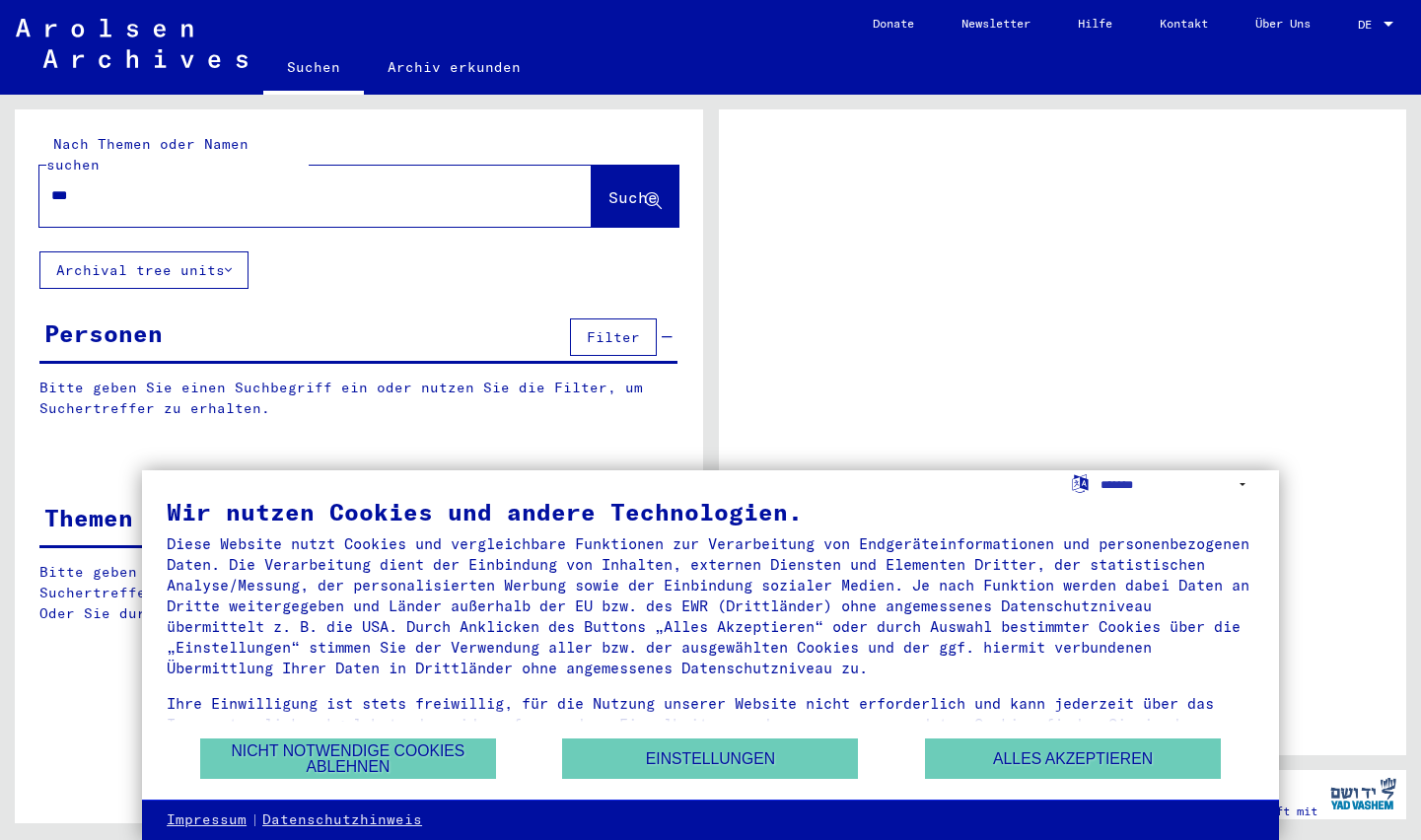 type on "****" 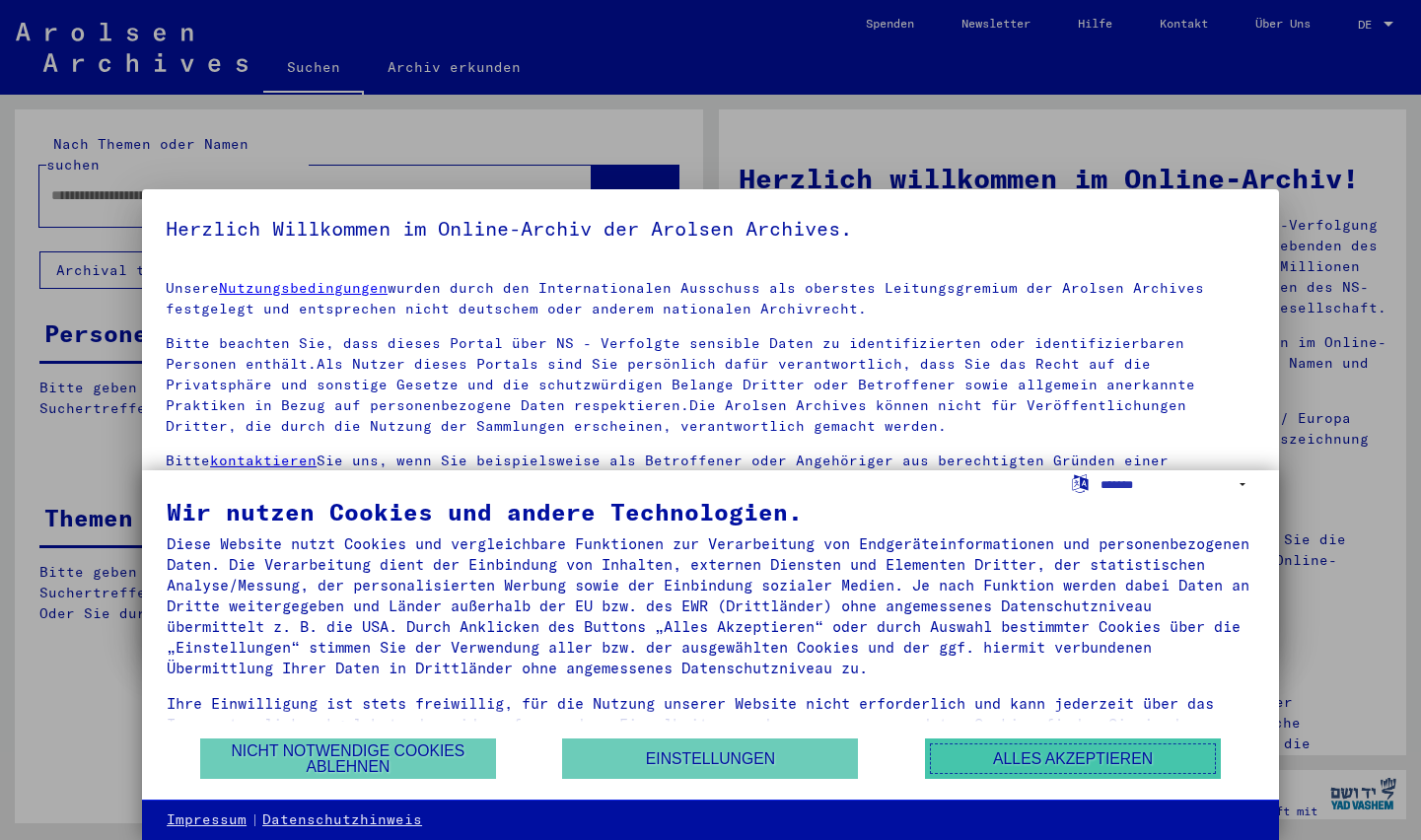 click on "Alles akzeptieren" at bounding box center (1073, 758) 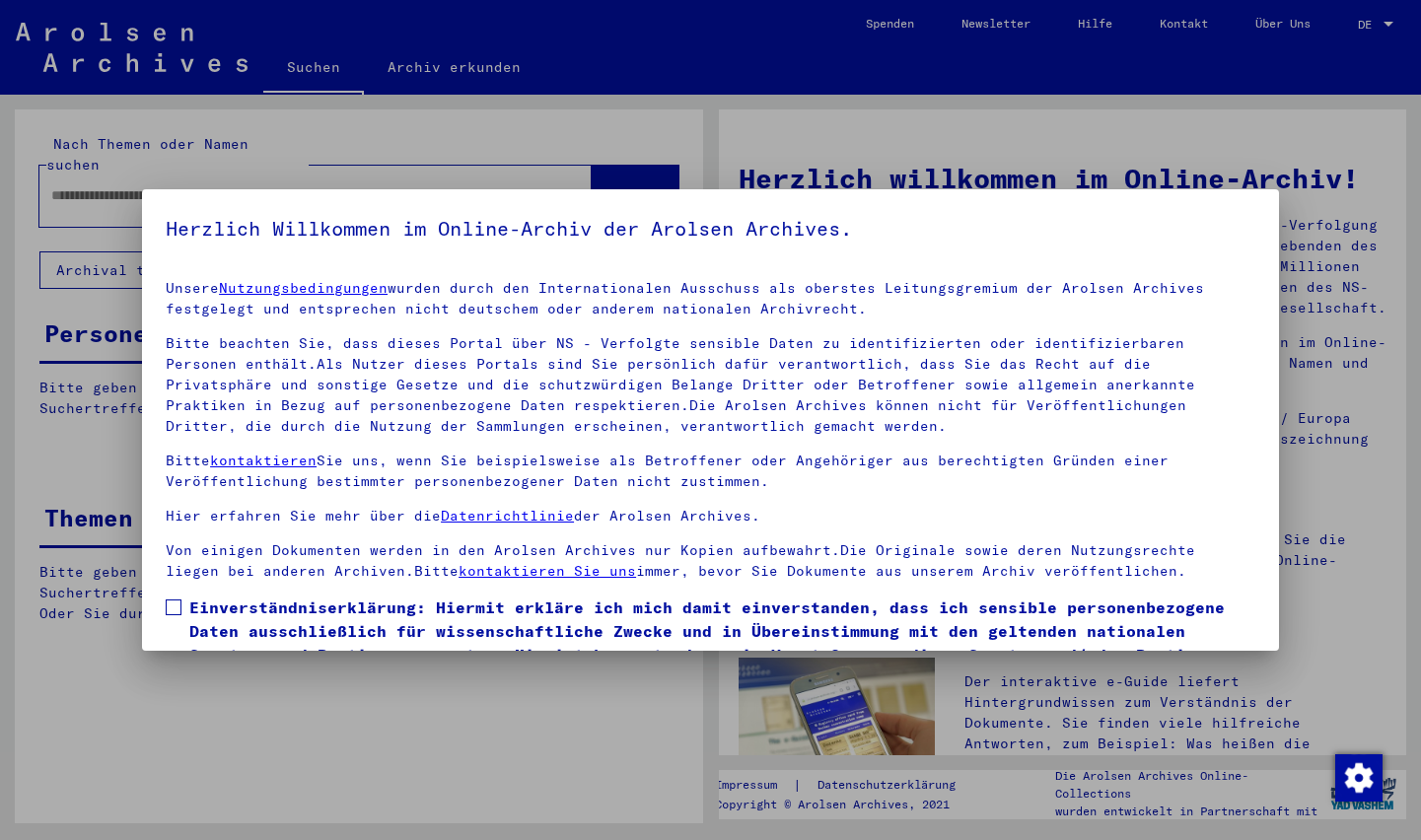 scroll, scrollTop: 109, scrollLeft: 0, axis: vertical 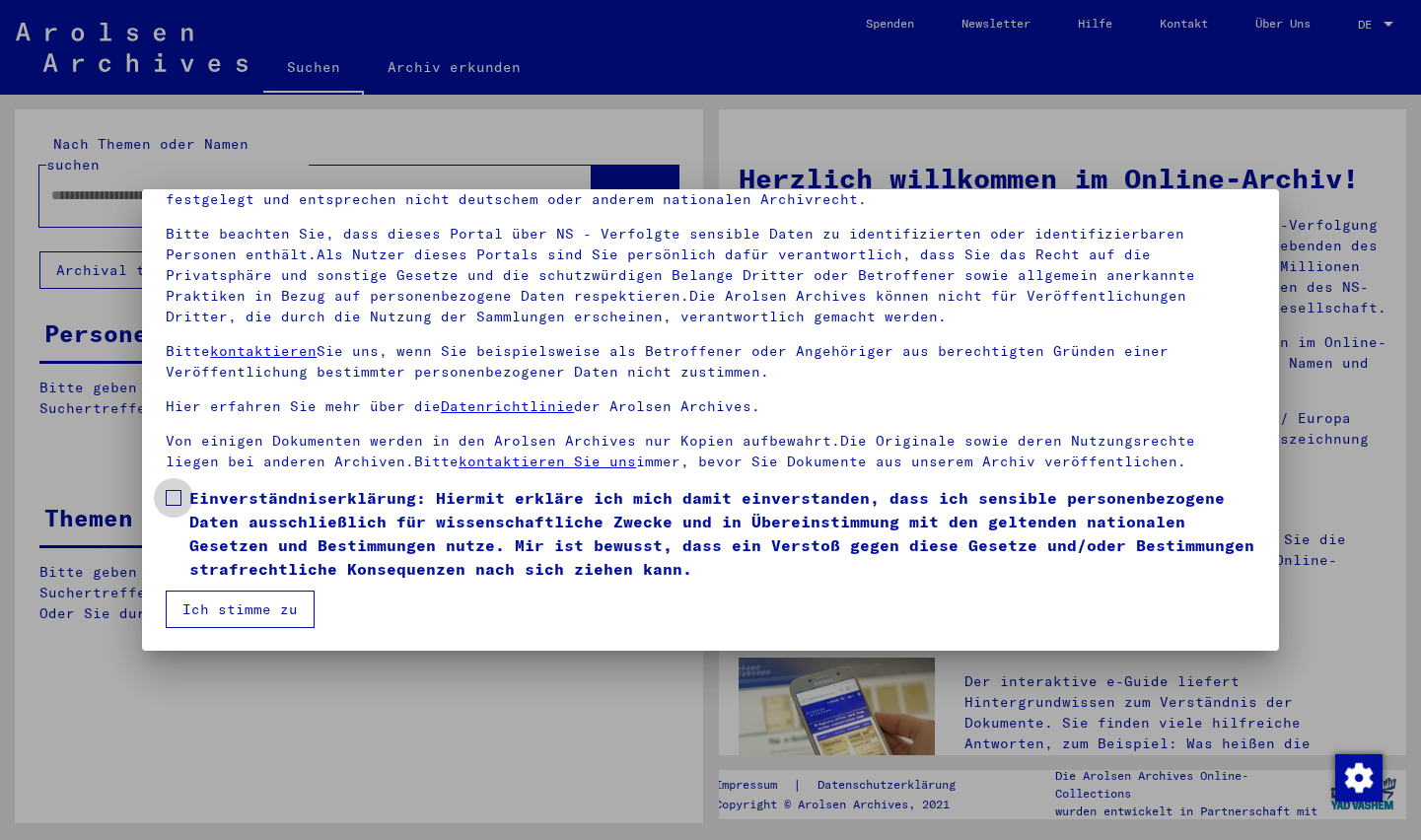 click at bounding box center (174, 498) 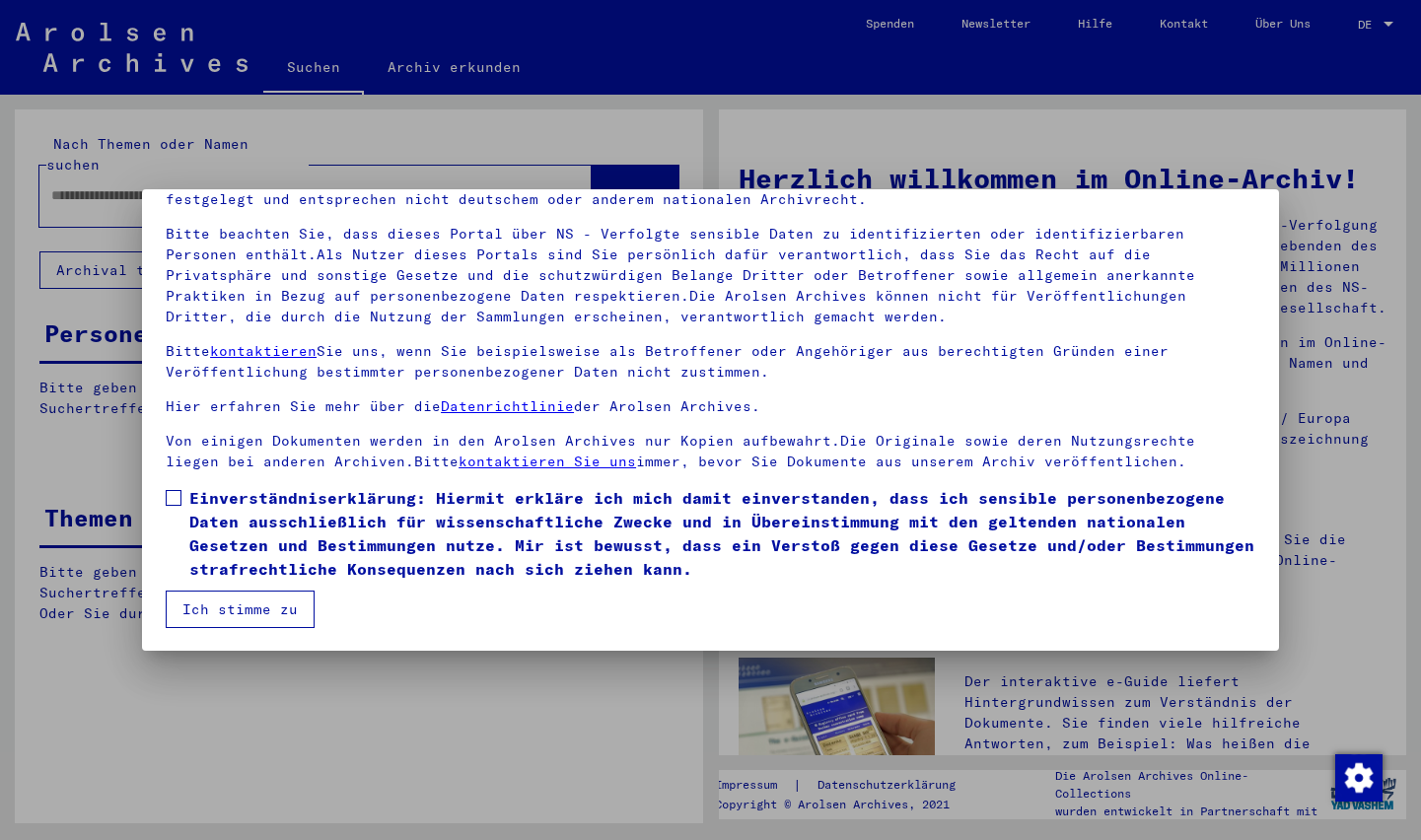 click on "Ich stimme zu" at bounding box center (240, 609) 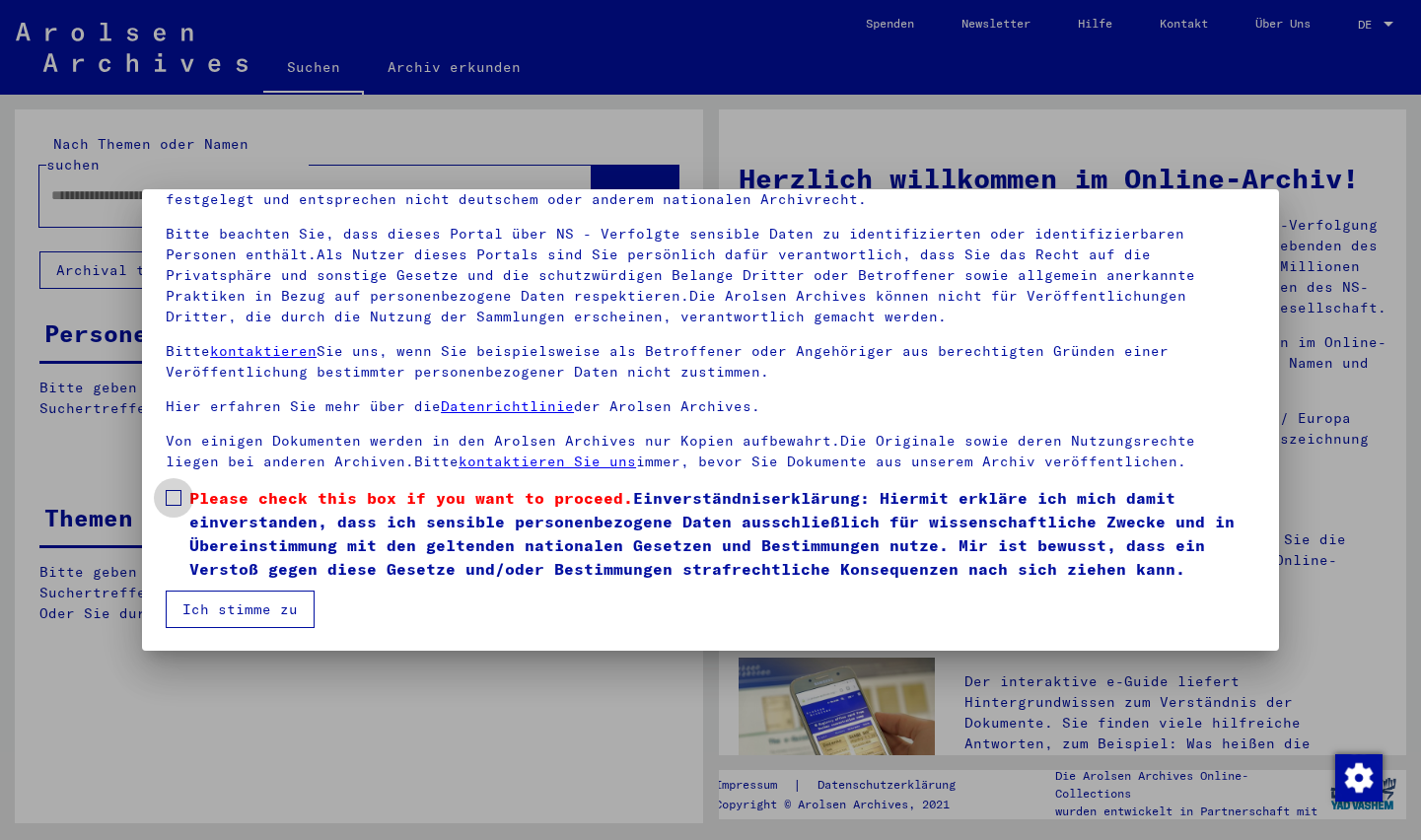 click at bounding box center (174, 498) 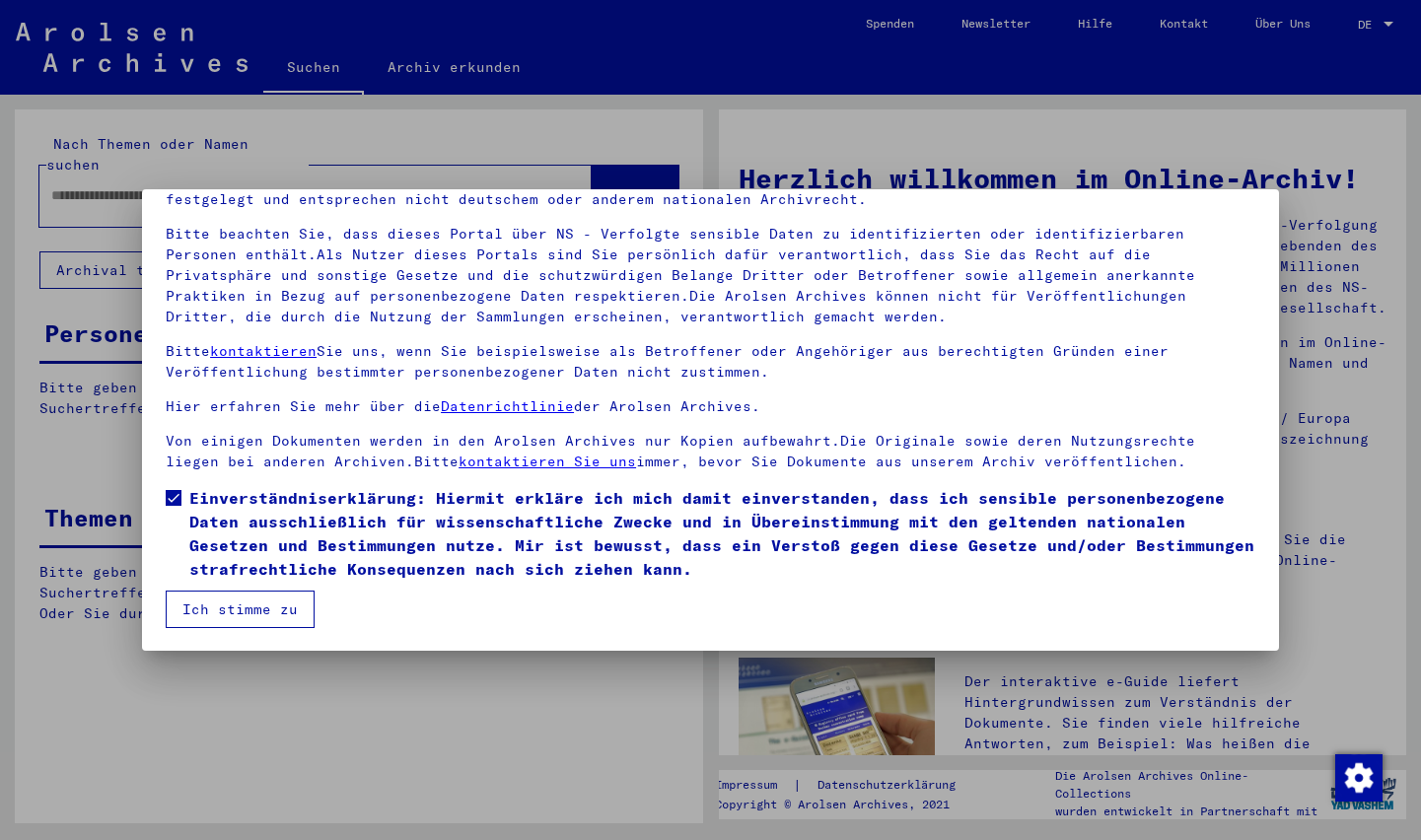click on "Ich stimme zu" at bounding box center [240, 609] 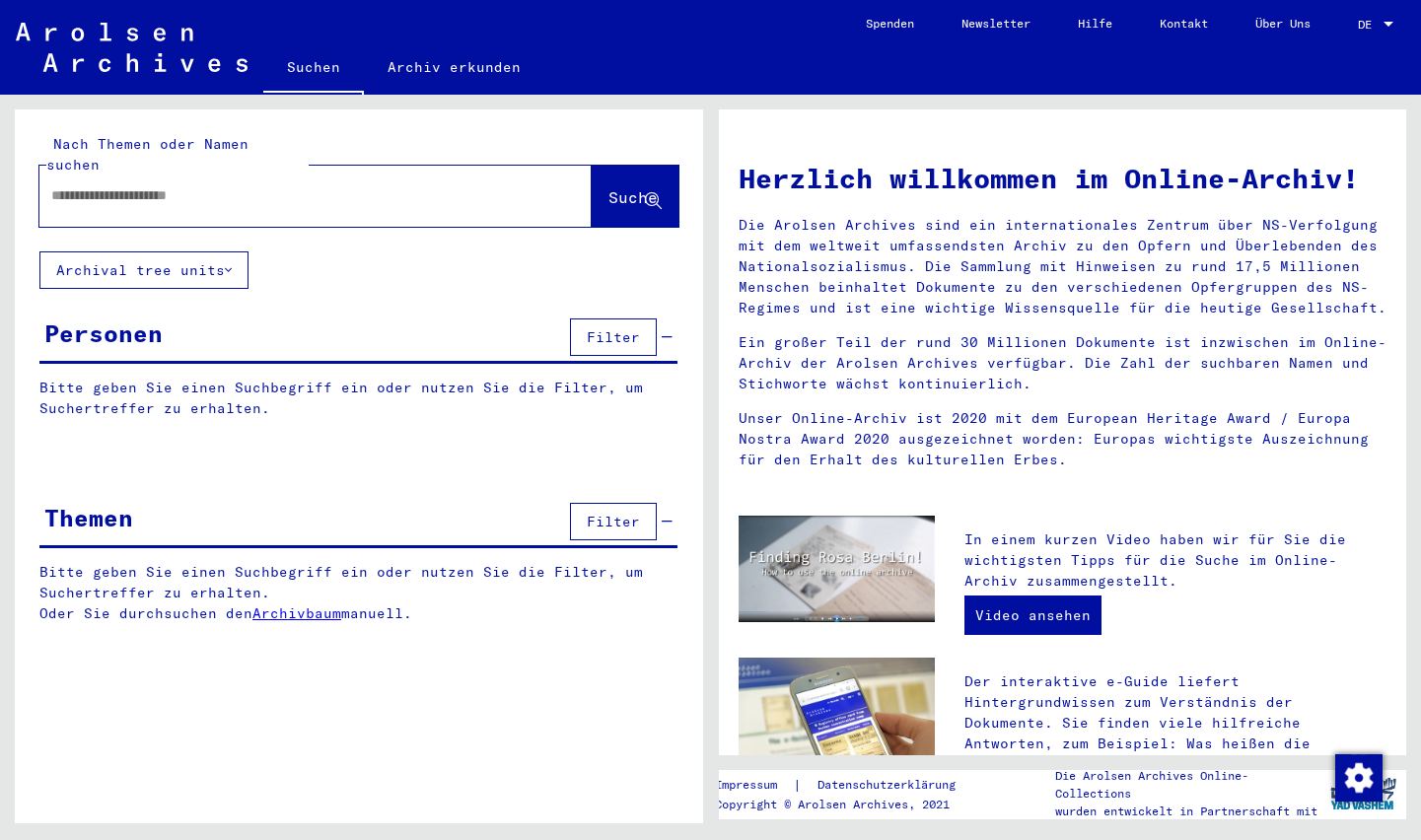 click at bounding box center (292, 195) 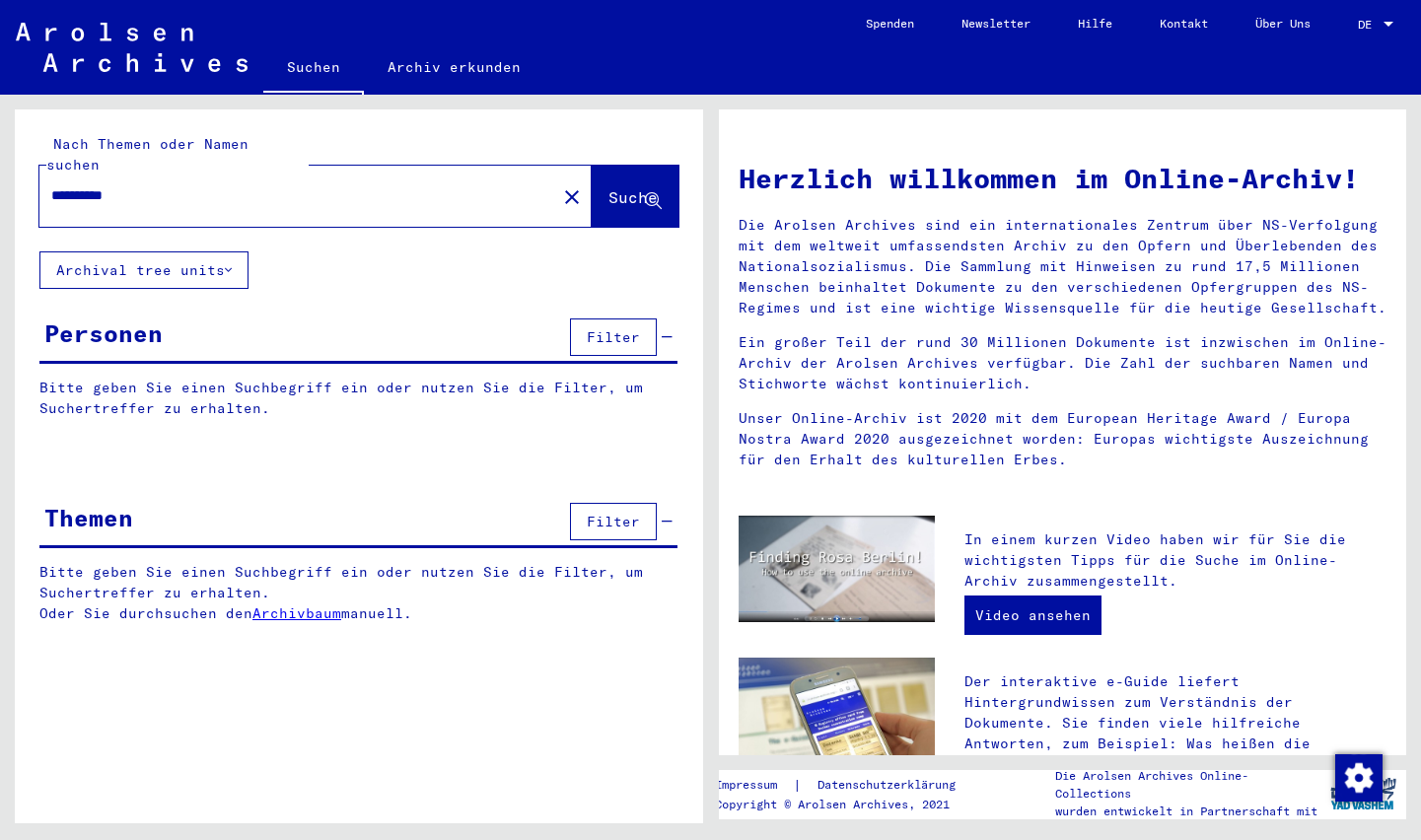 click on "Filter" at bounding box center [613, 337] 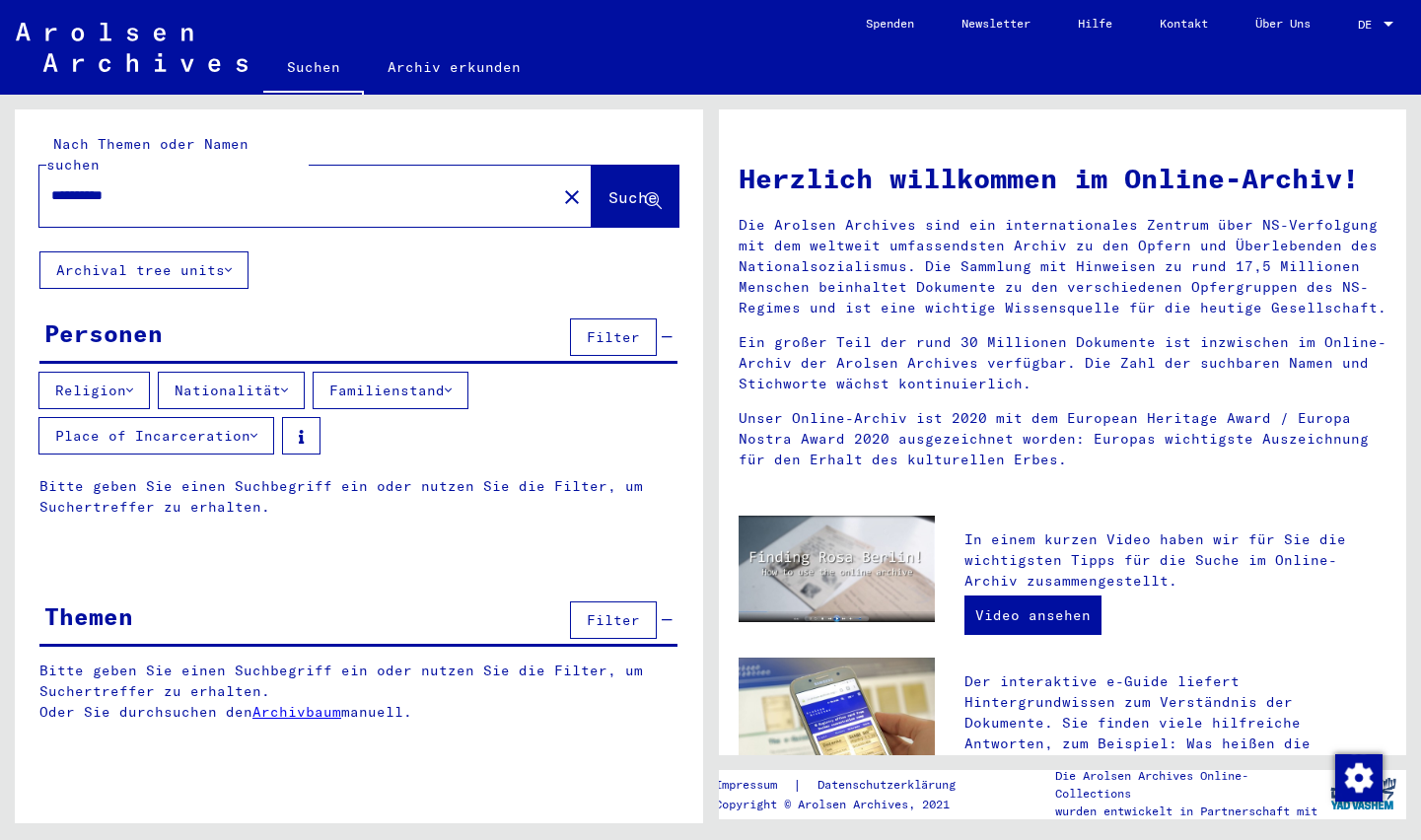 click on "**********" at bounding box center [292, 195] 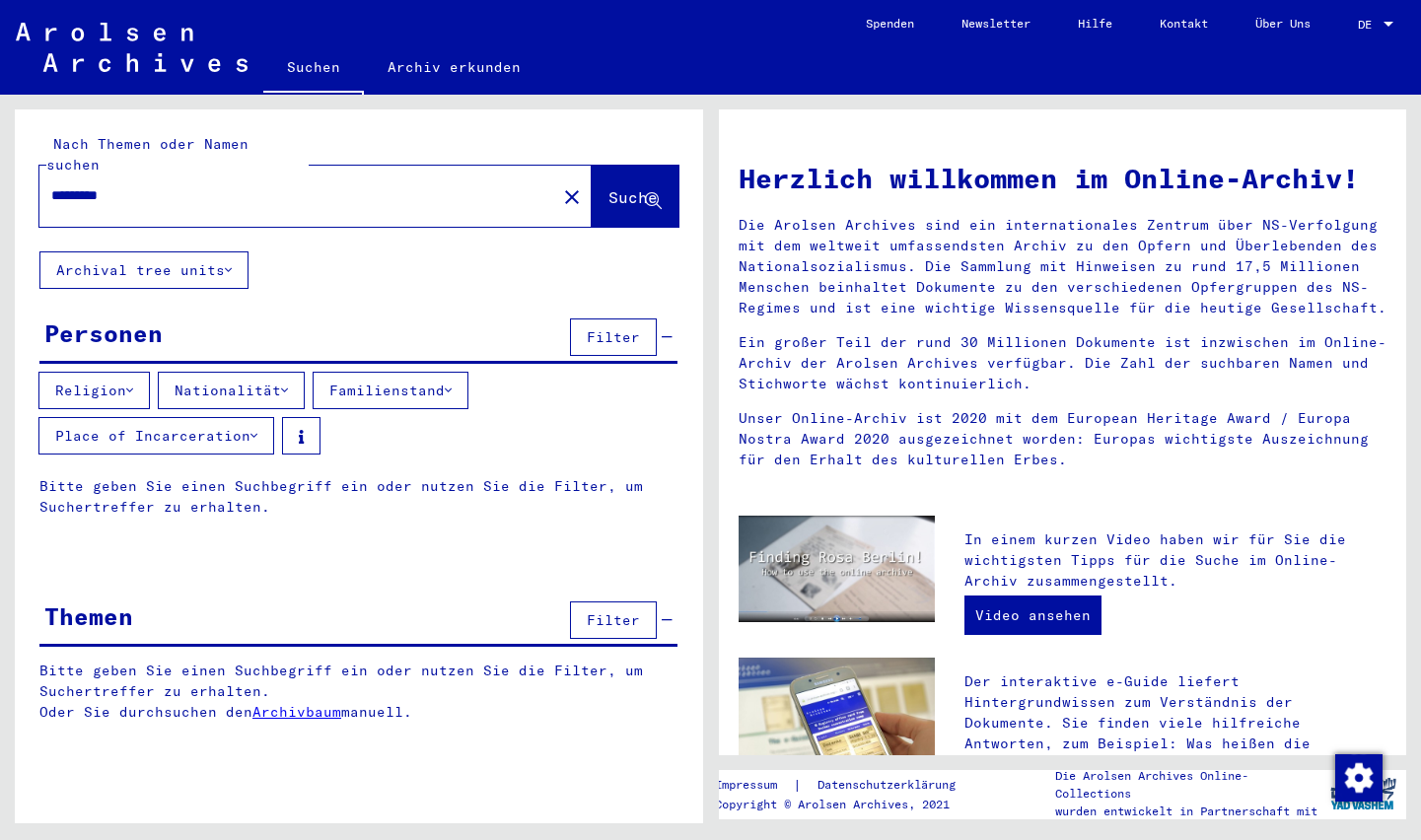 type on "*********" 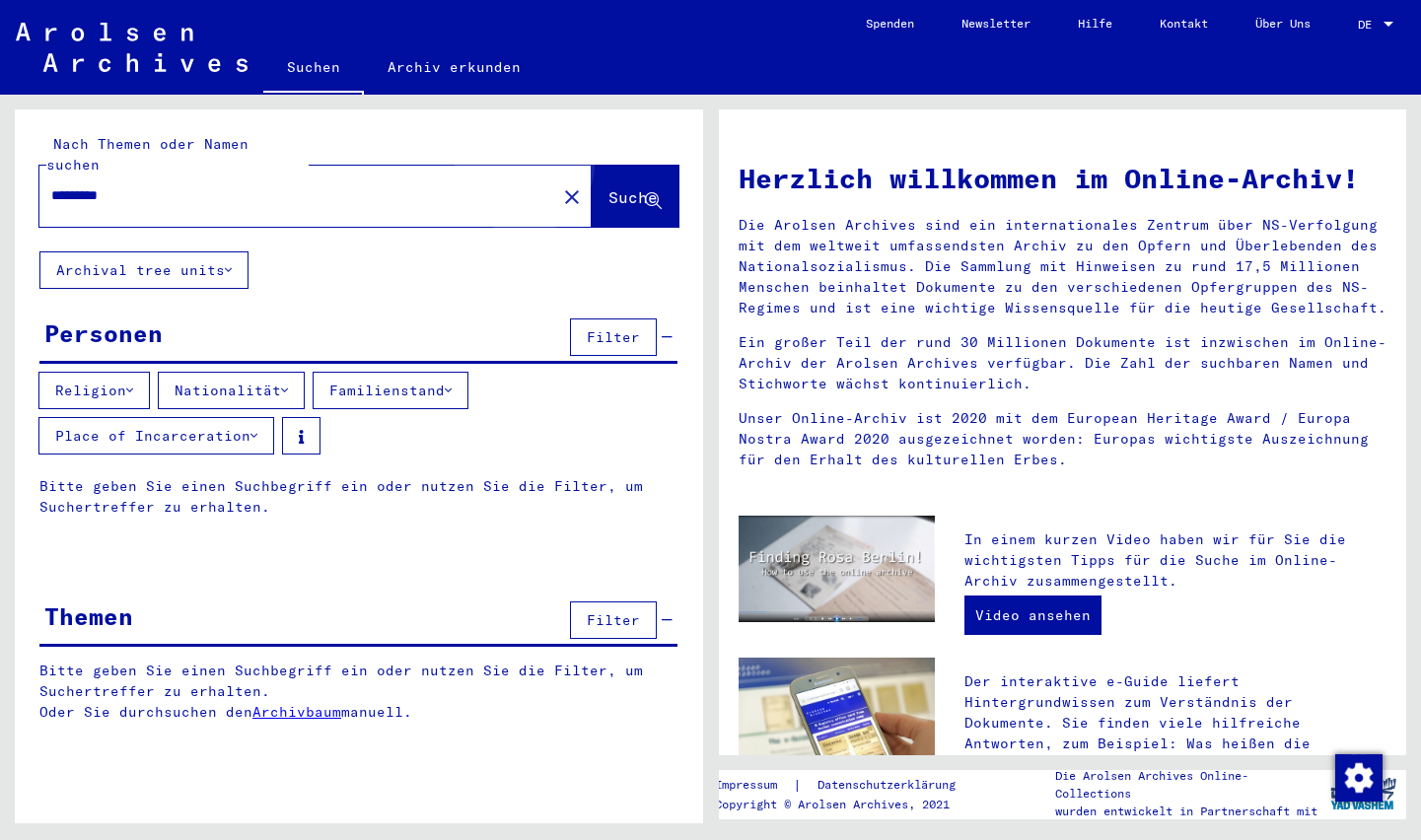 click on "Suche" 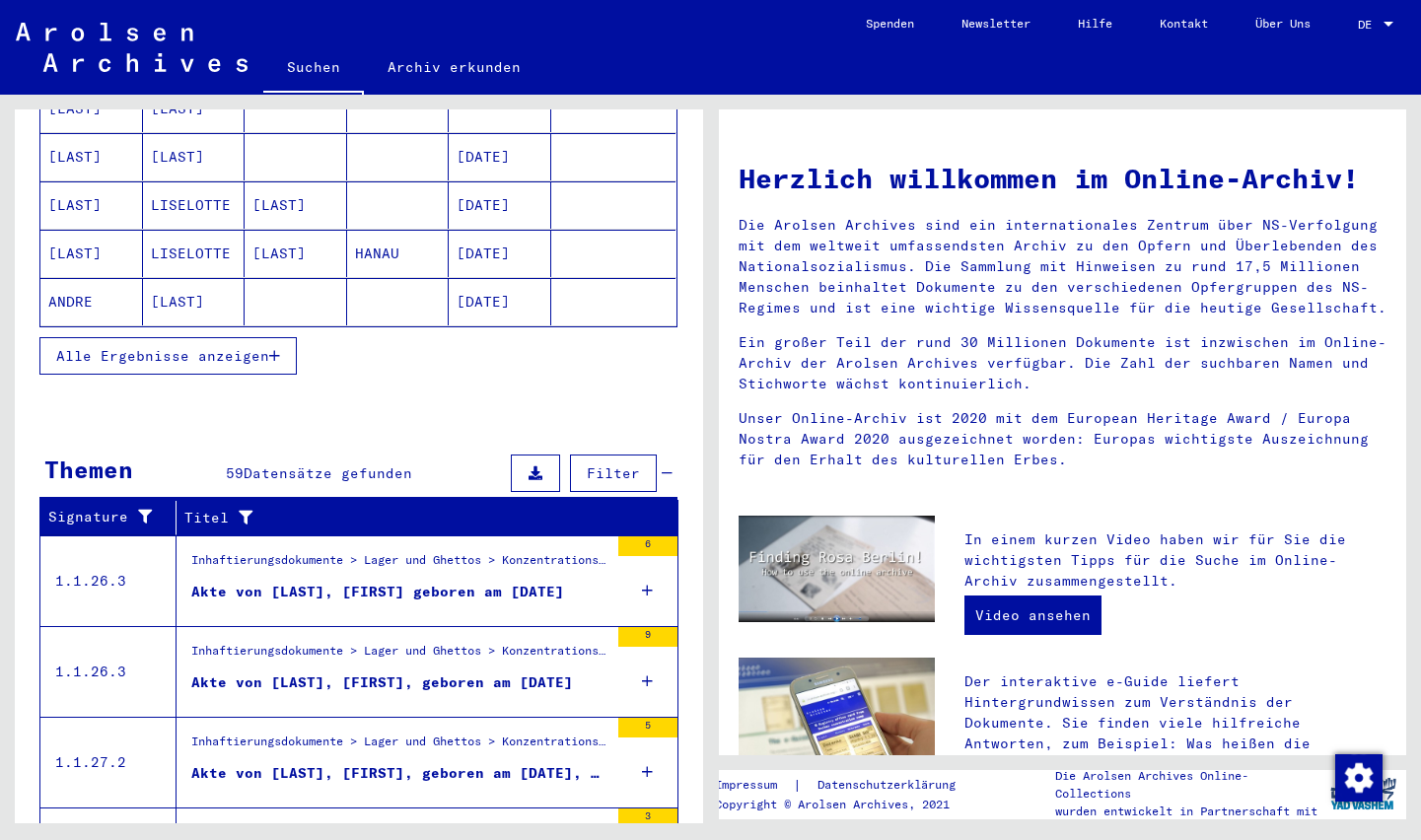 scroll, scrollTop: 448, scrollLeft: 0, axis: vertical 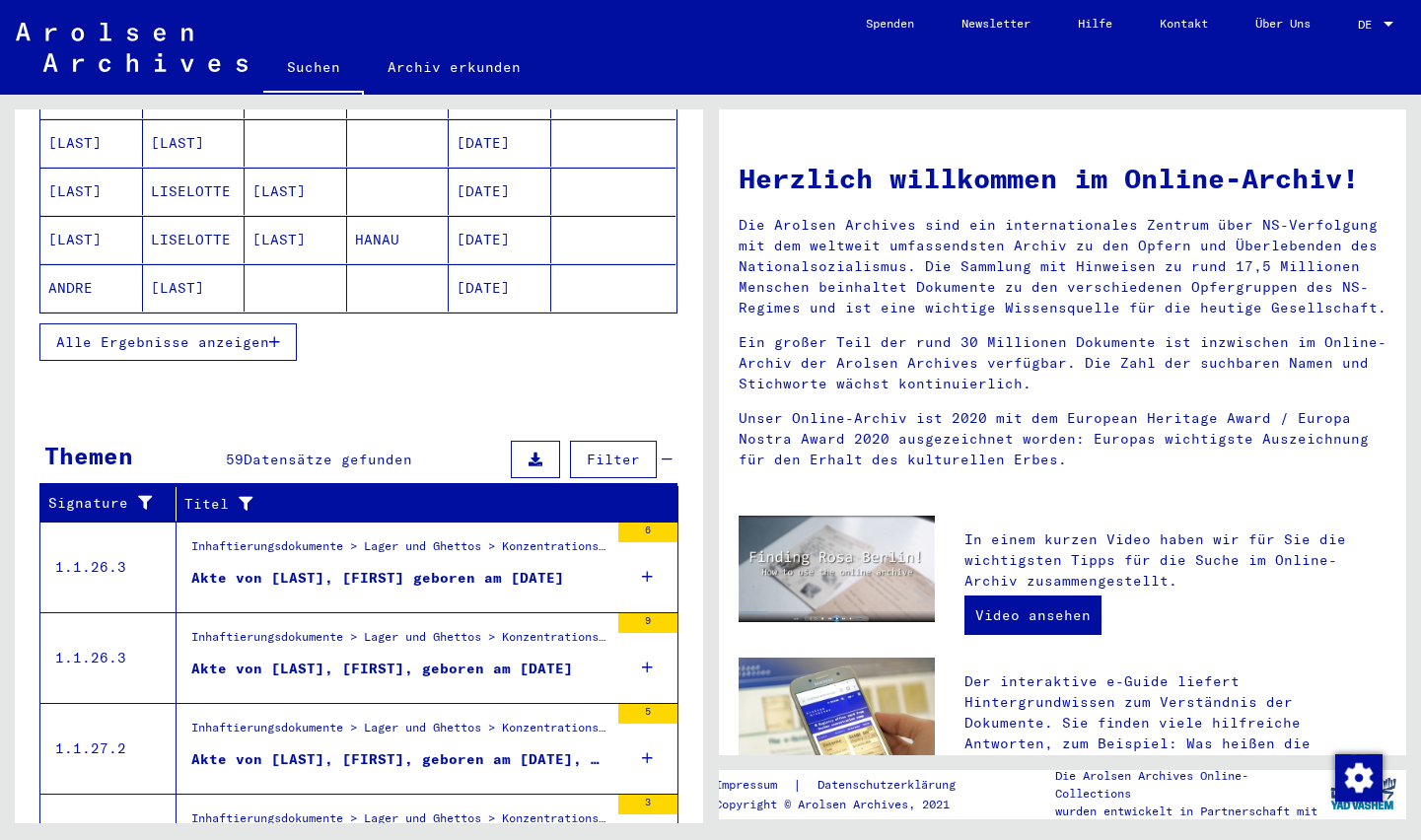 click on "Alle Ergebnisse anzeigen" at bounding box center [163, 342] 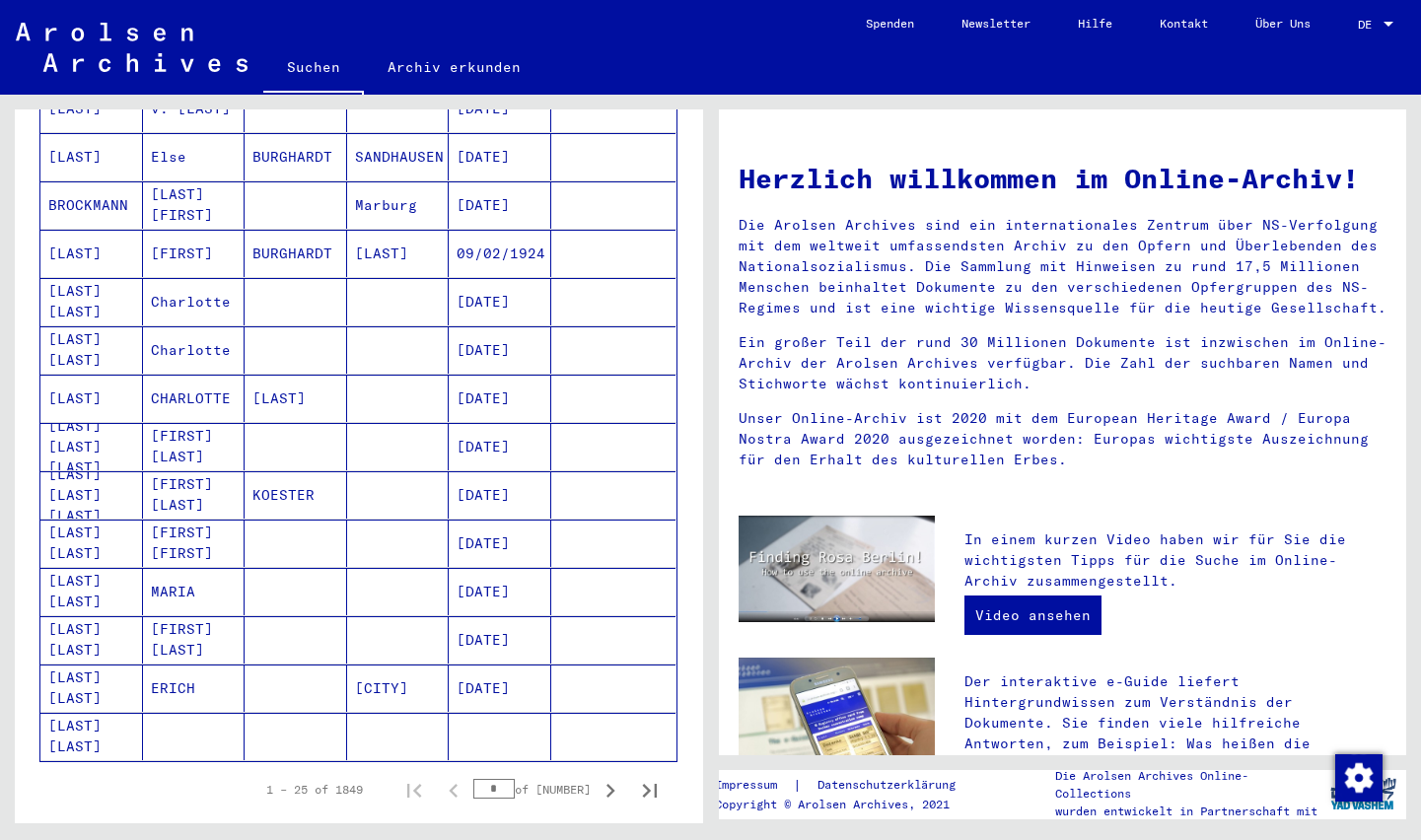 scroll, scrollTop: 1087, scrollLeft: 0, axis: vertical 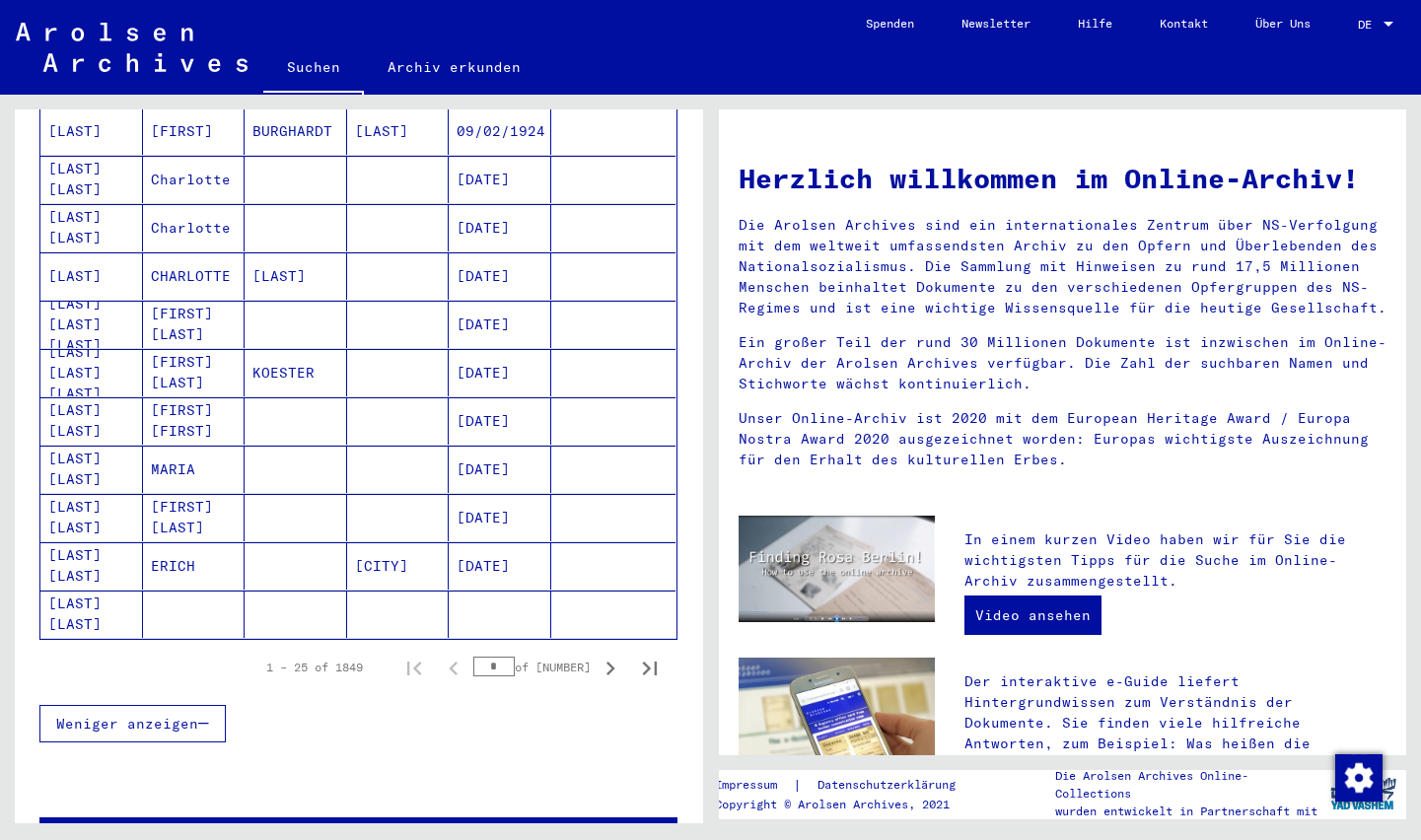 click on "Weniger anzeigen" at bounding box center [132, 724] 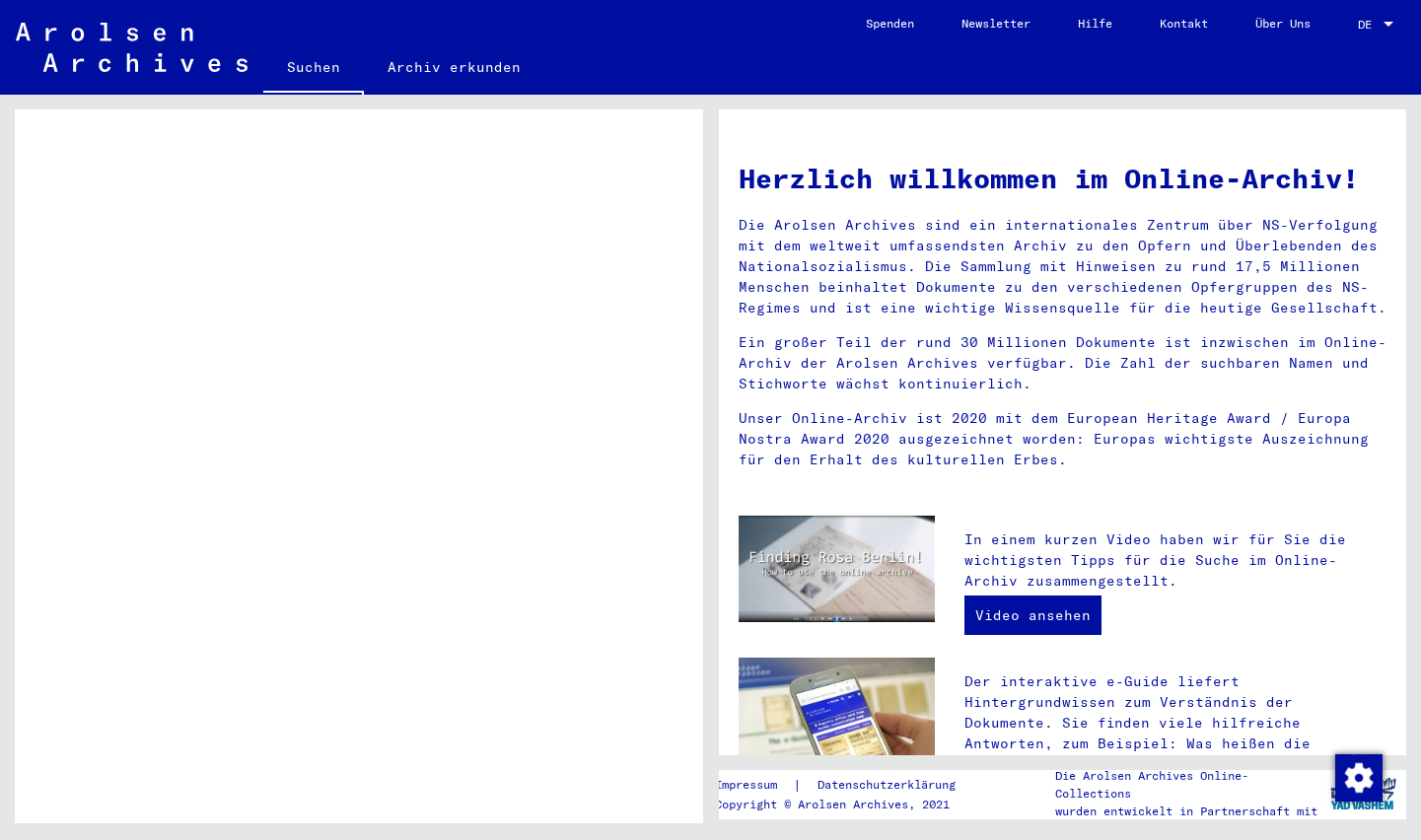scroll, scrollTop: 981, scrollLeft: 0, axis: vertical 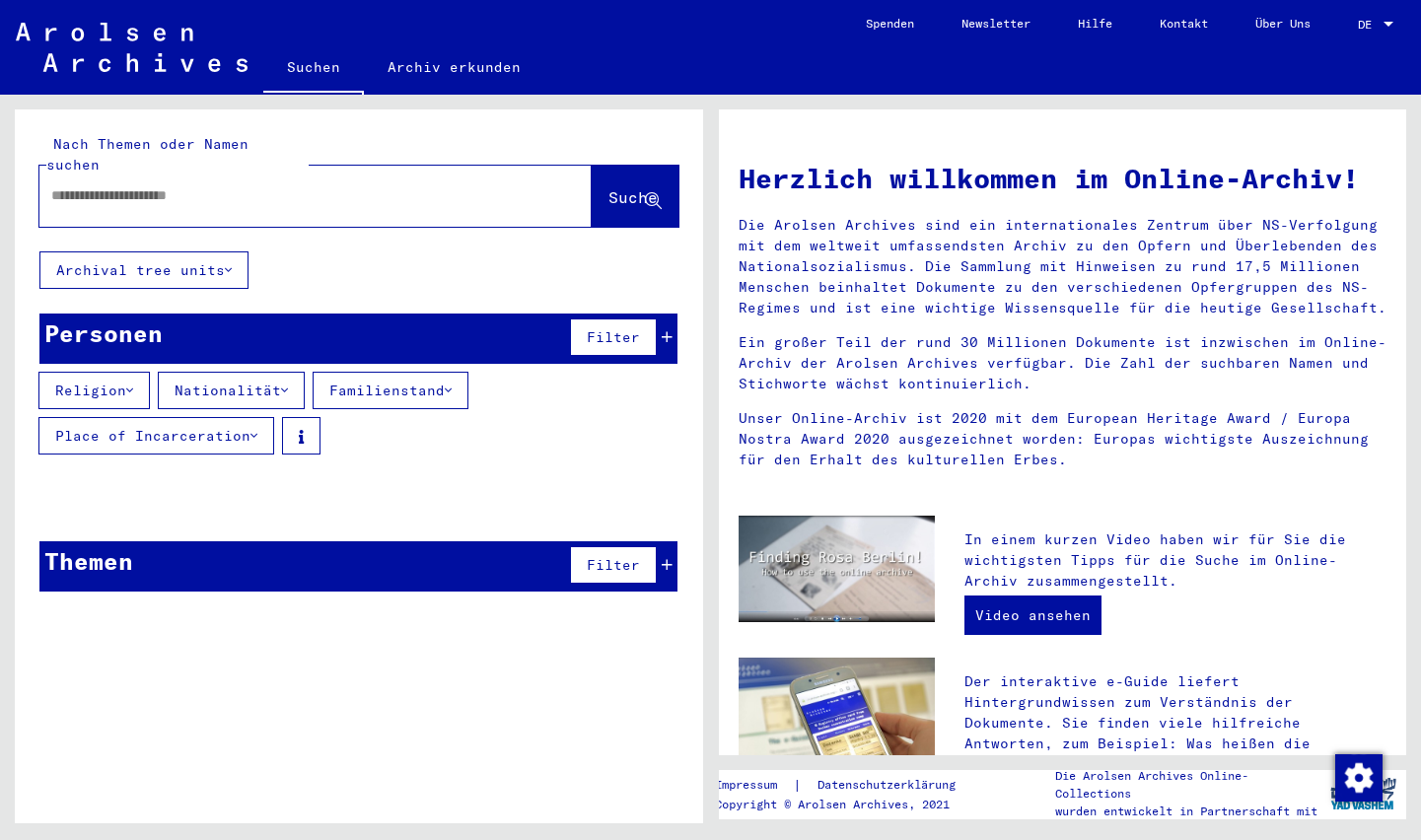 click at bounding box center [292, 195] 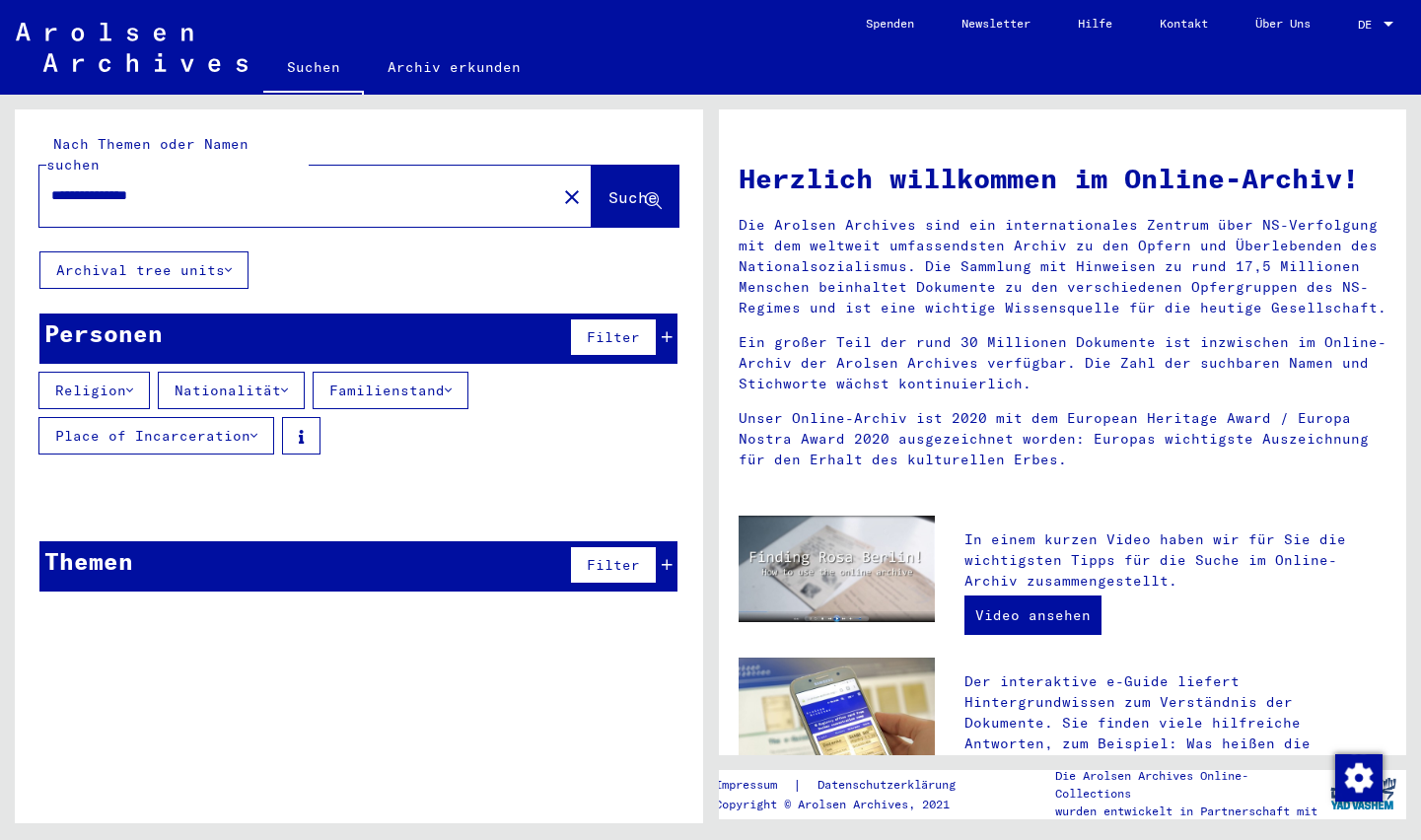 type on "**********" 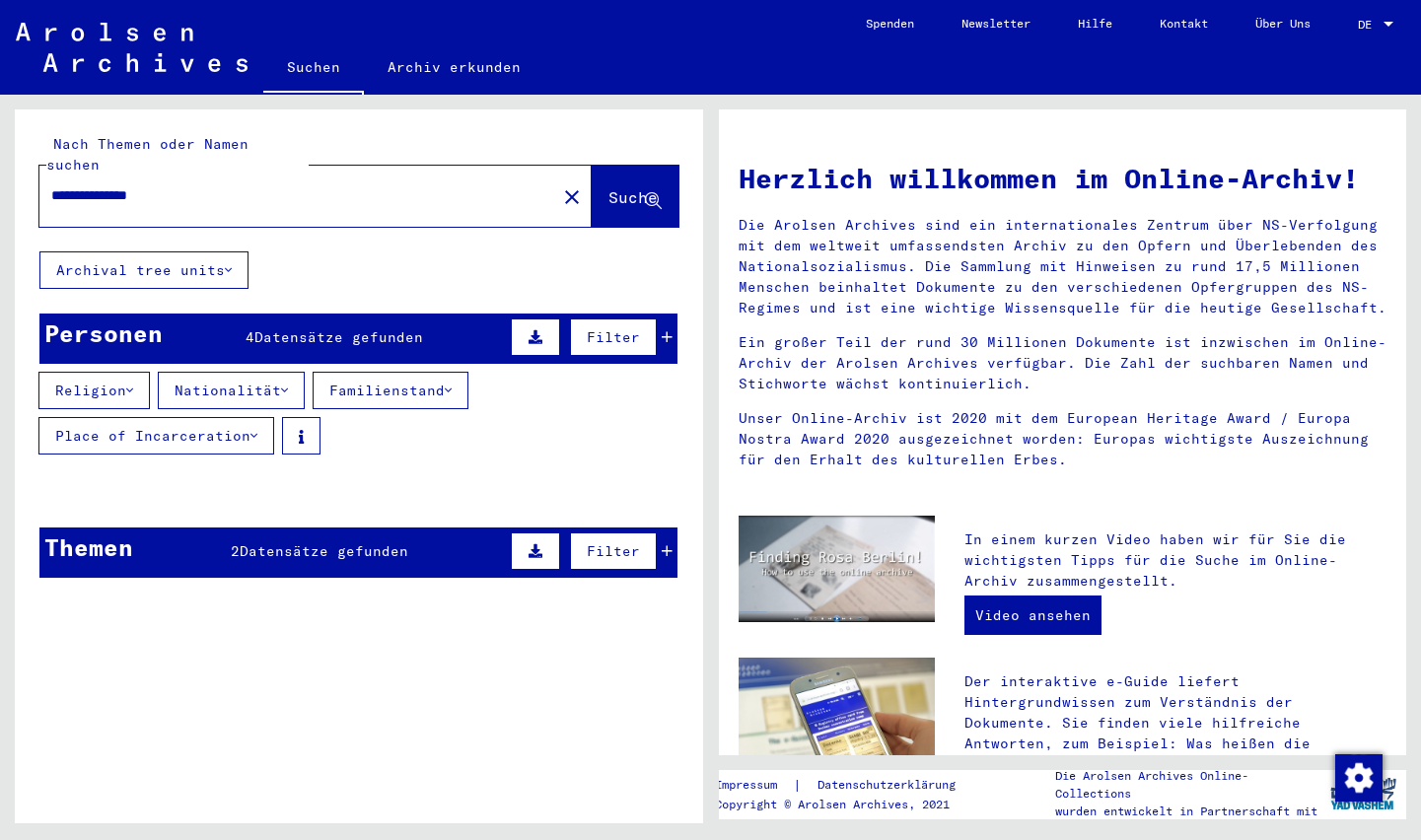 click on "Datensätze gefunden" at bounding box center [338, 337] 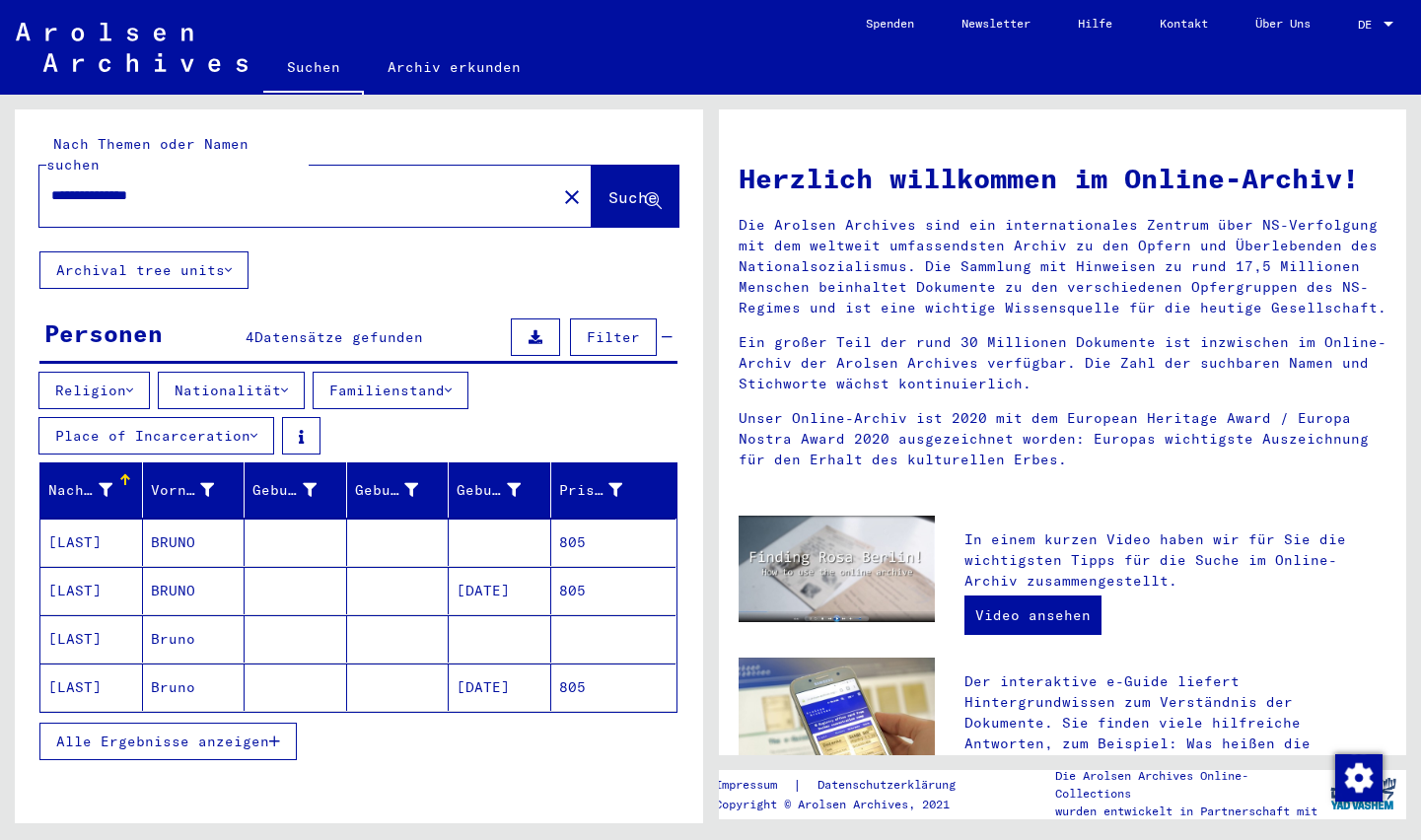 scroll, scrollTop: 1, scrollLeft: 0, axis: vertical 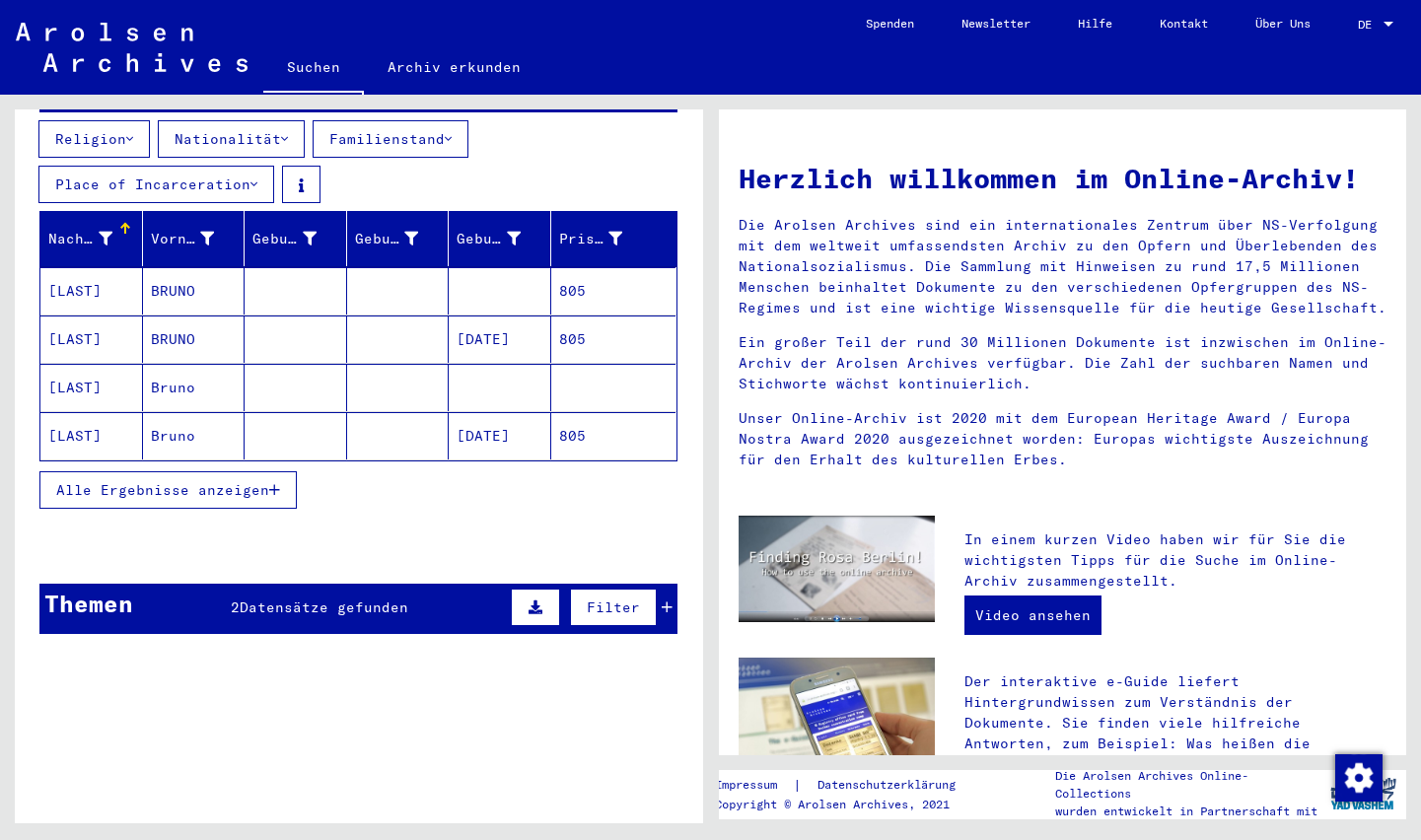 click on "Datensätze gefunden" at bounding box center [323, 607] 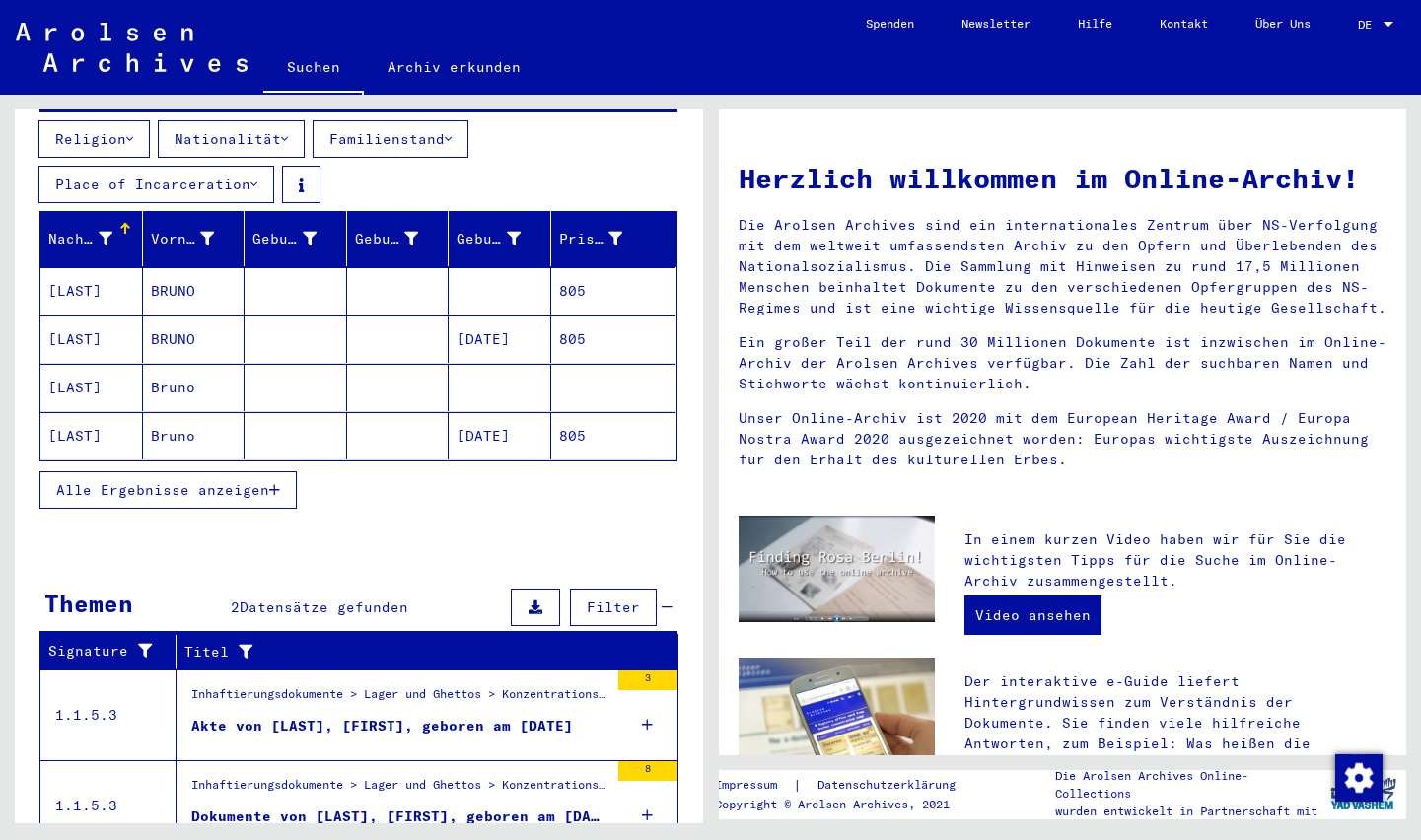 scroll, scrollTop: 317, scrollLeft: 0, axis: vertical 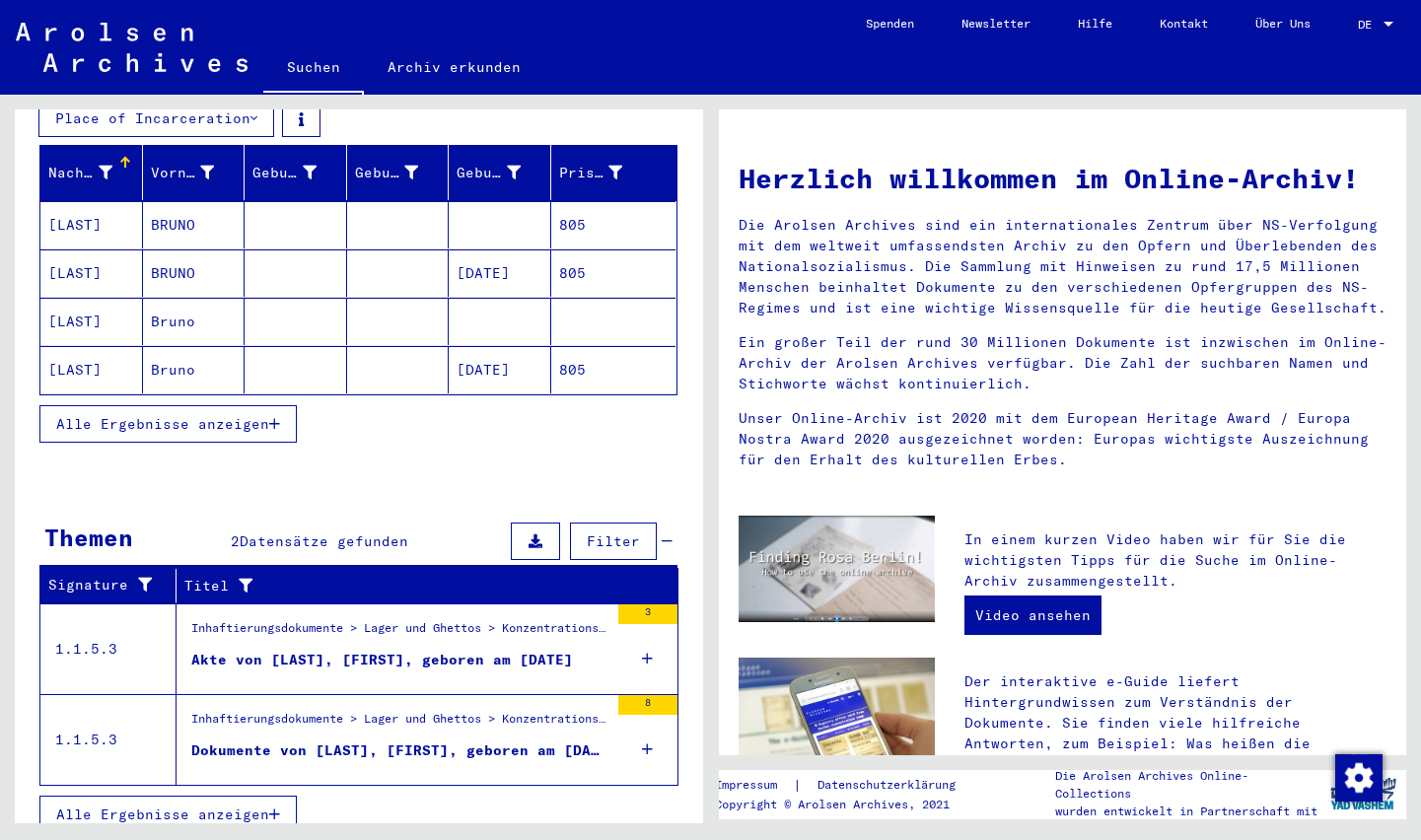 click on "Akte von [LAST], [FIRST], geboren am [DATE]" at bounding box center [382, 660] 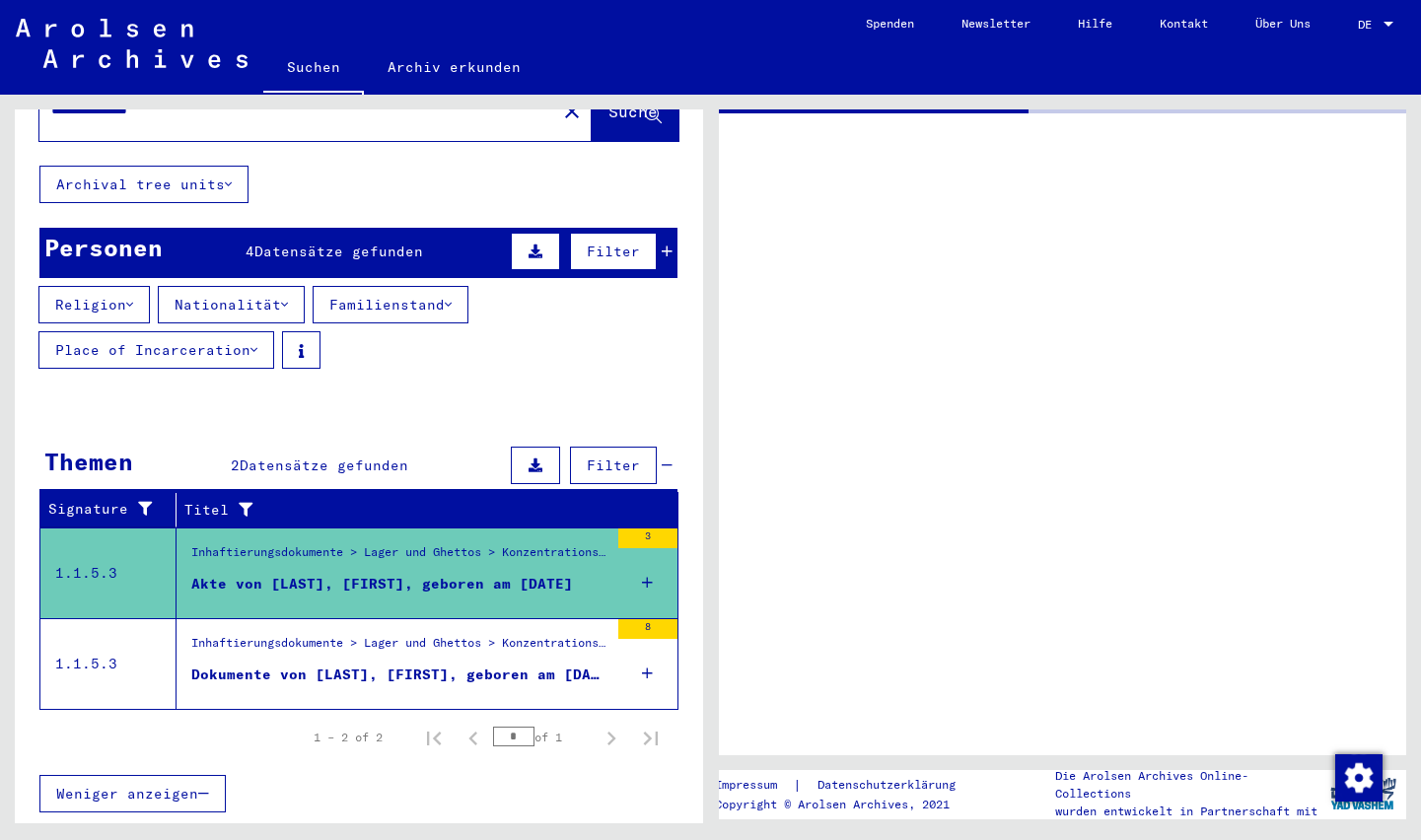 scroll, scrollTop: 65, scrollLeft: 0, axis: vertical 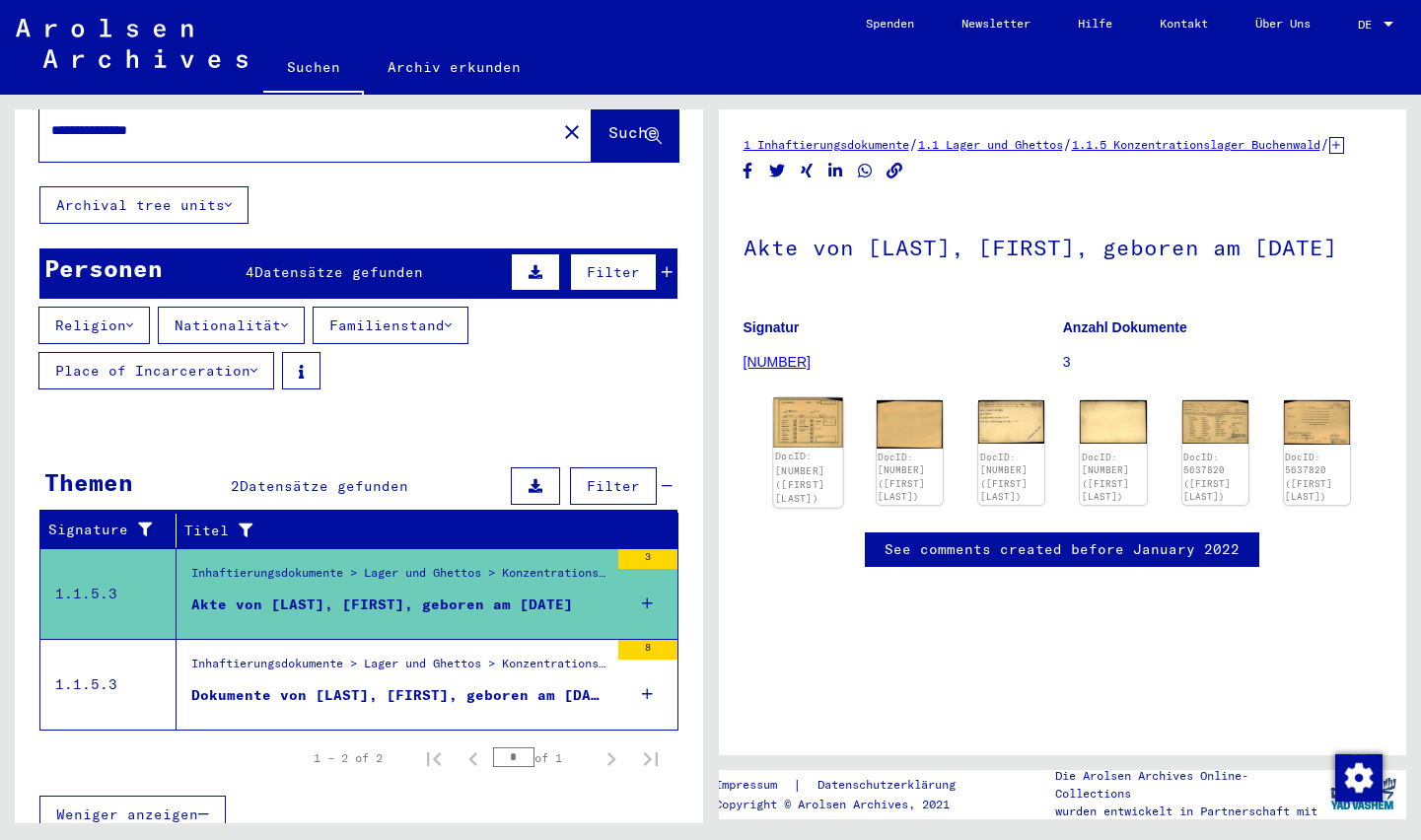 click 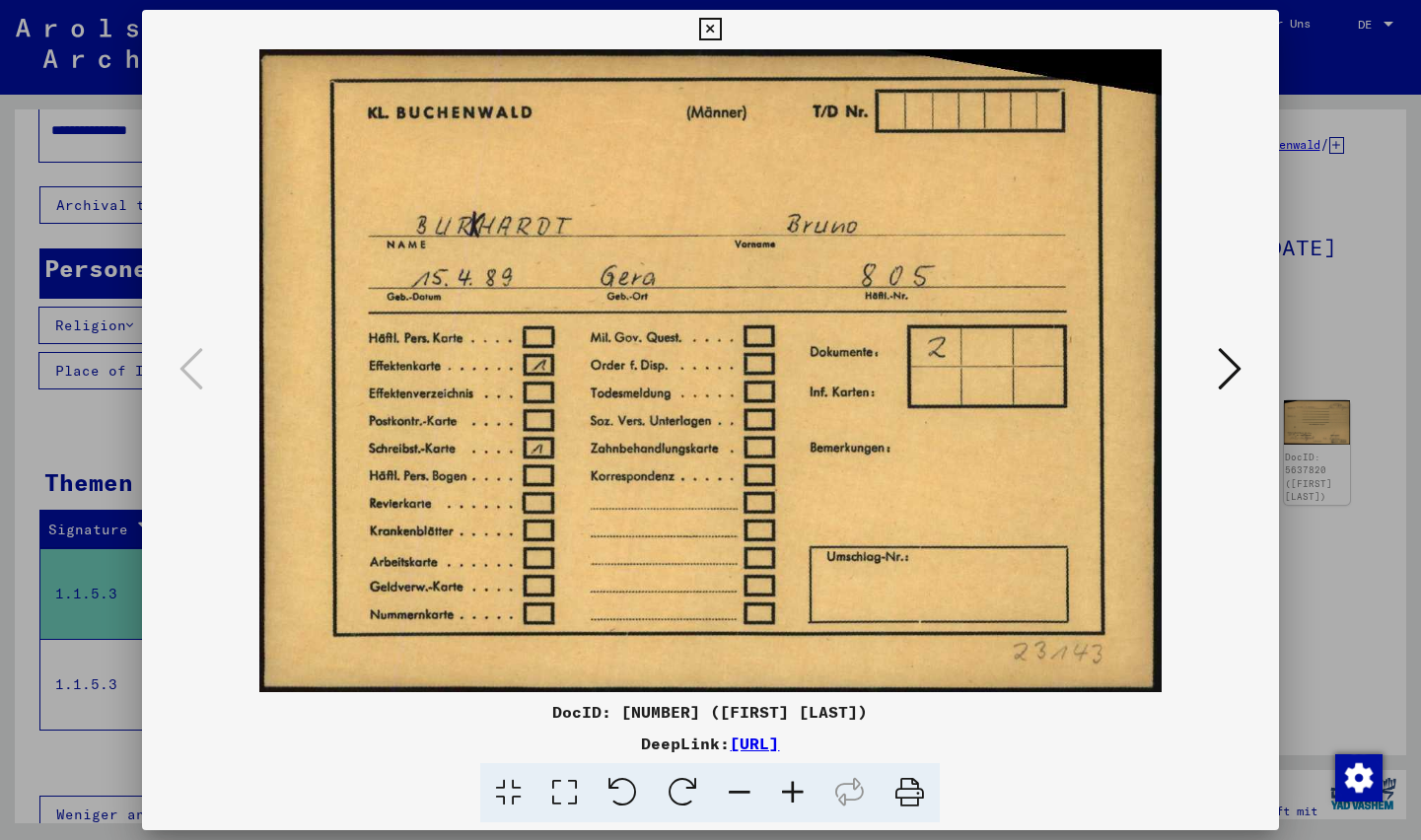 click at bounding box center [1230, 369] 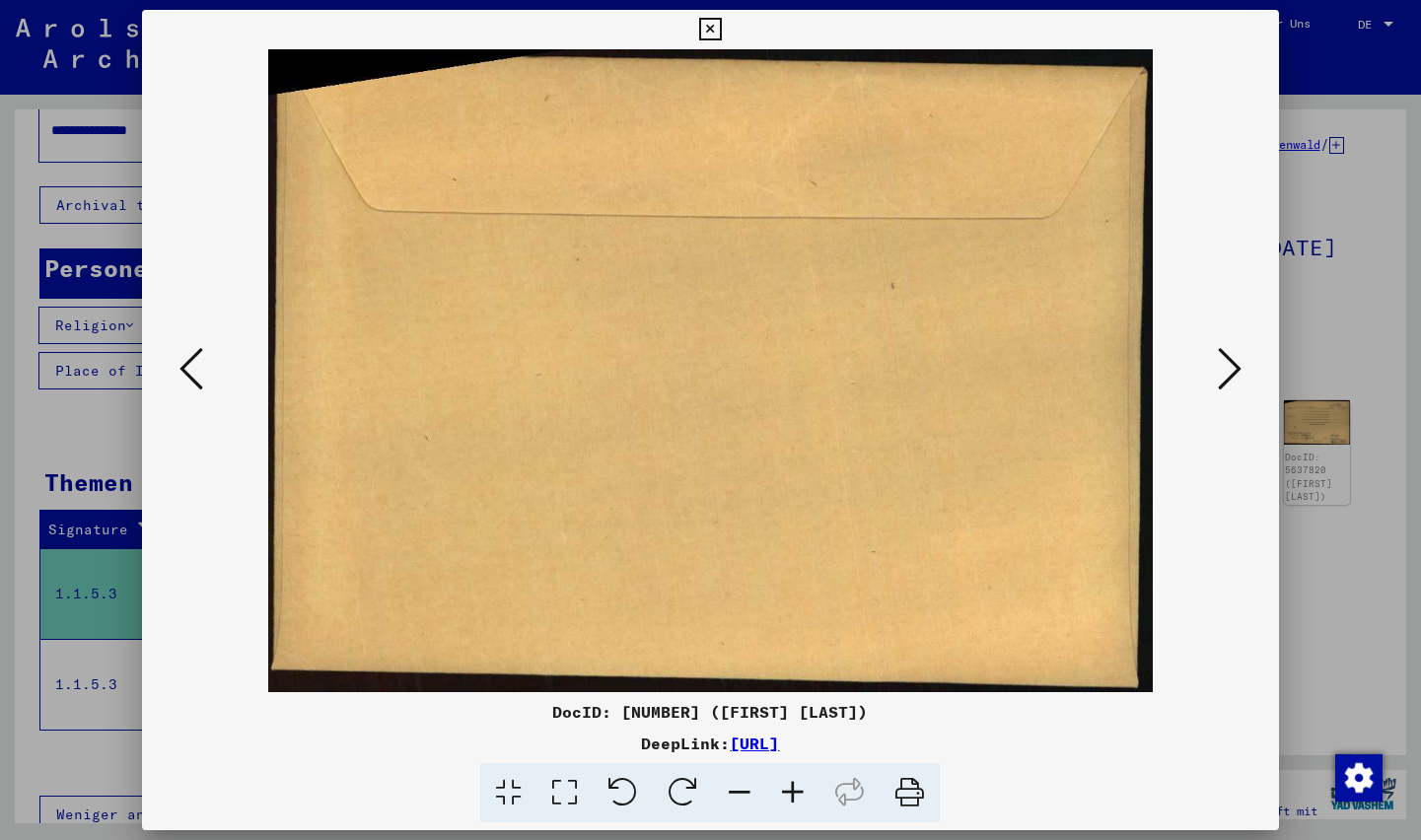 click at bounding box center (1230, 369) 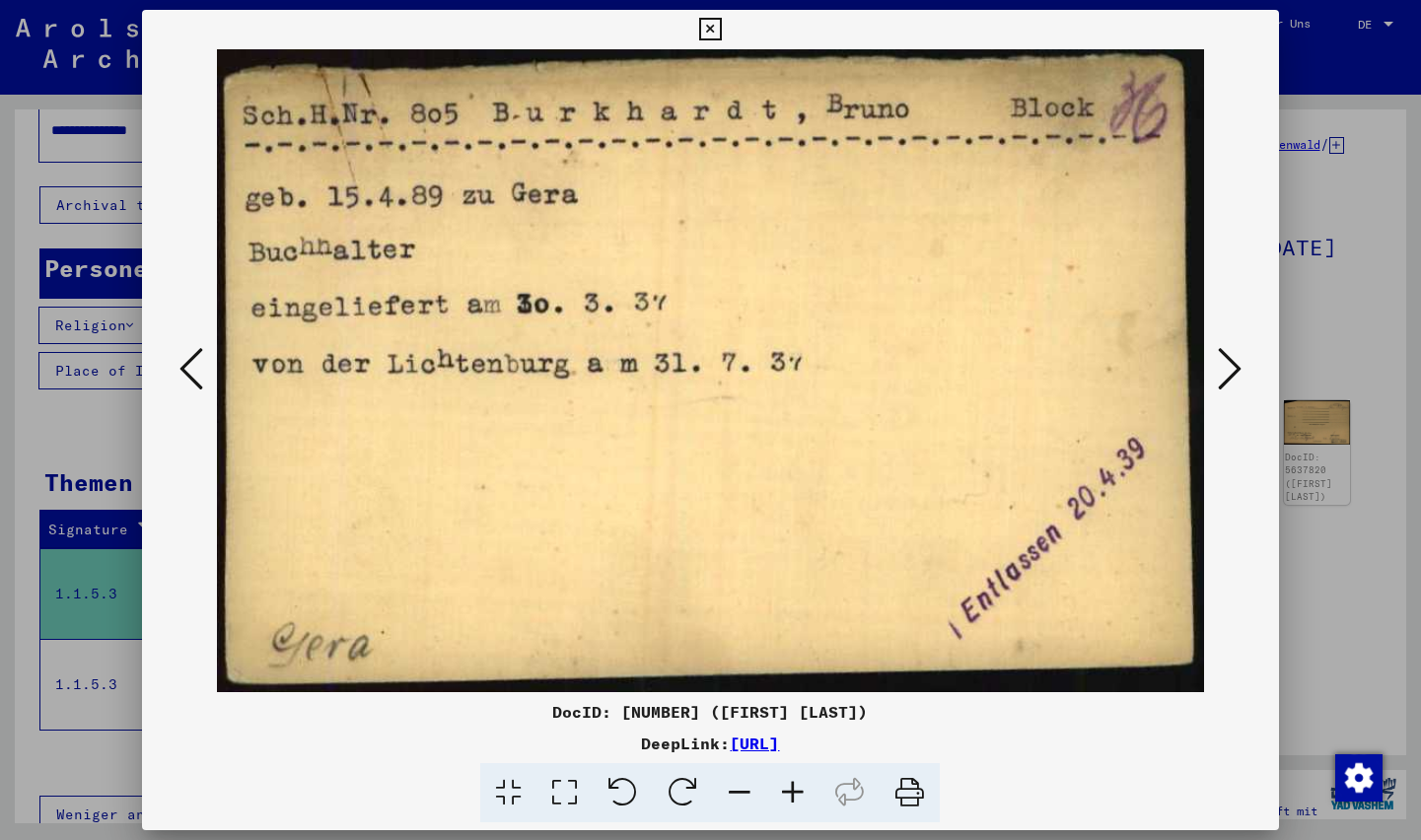 click at bounding box center (1230, 369) 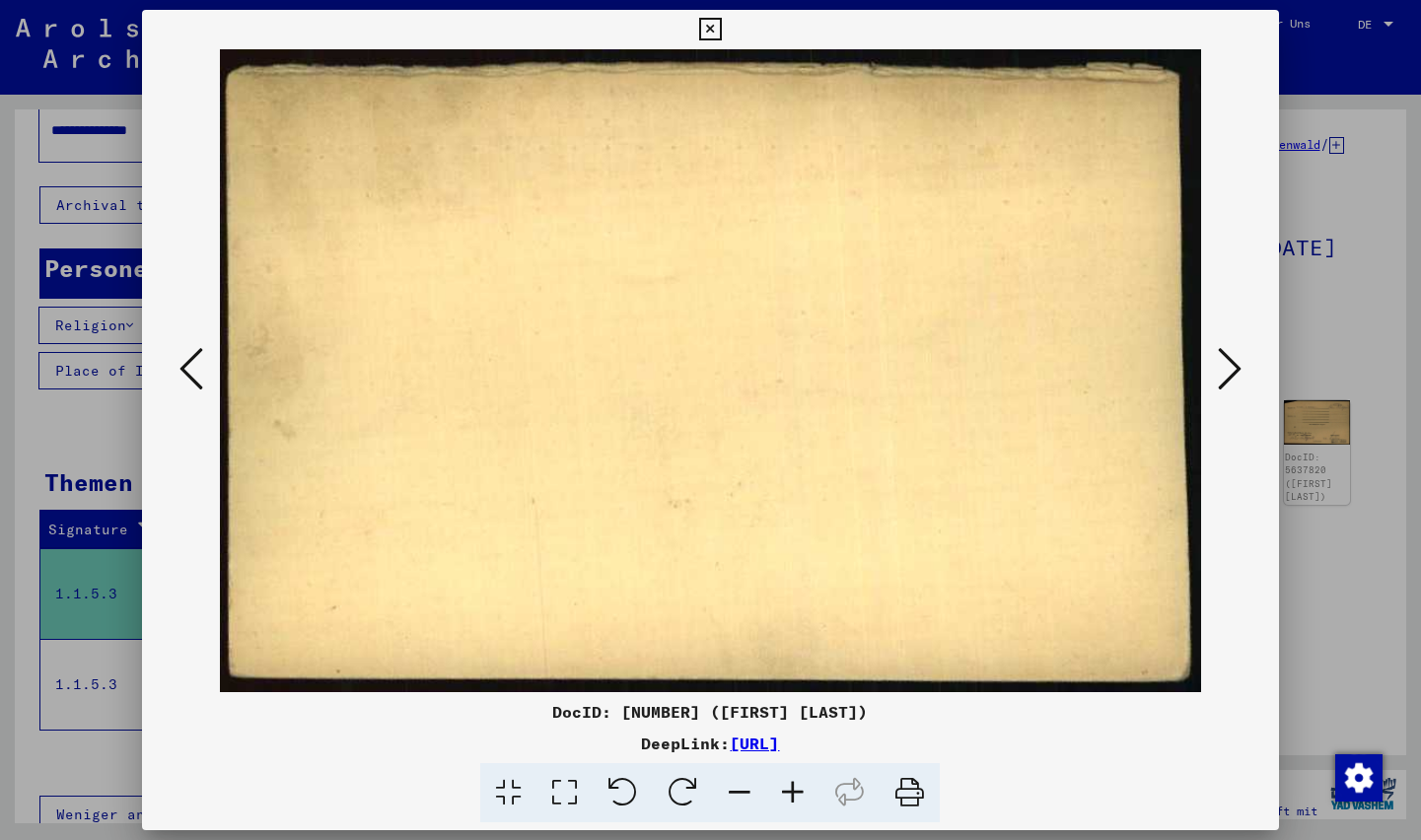 click at bounding box center [1230, 369] 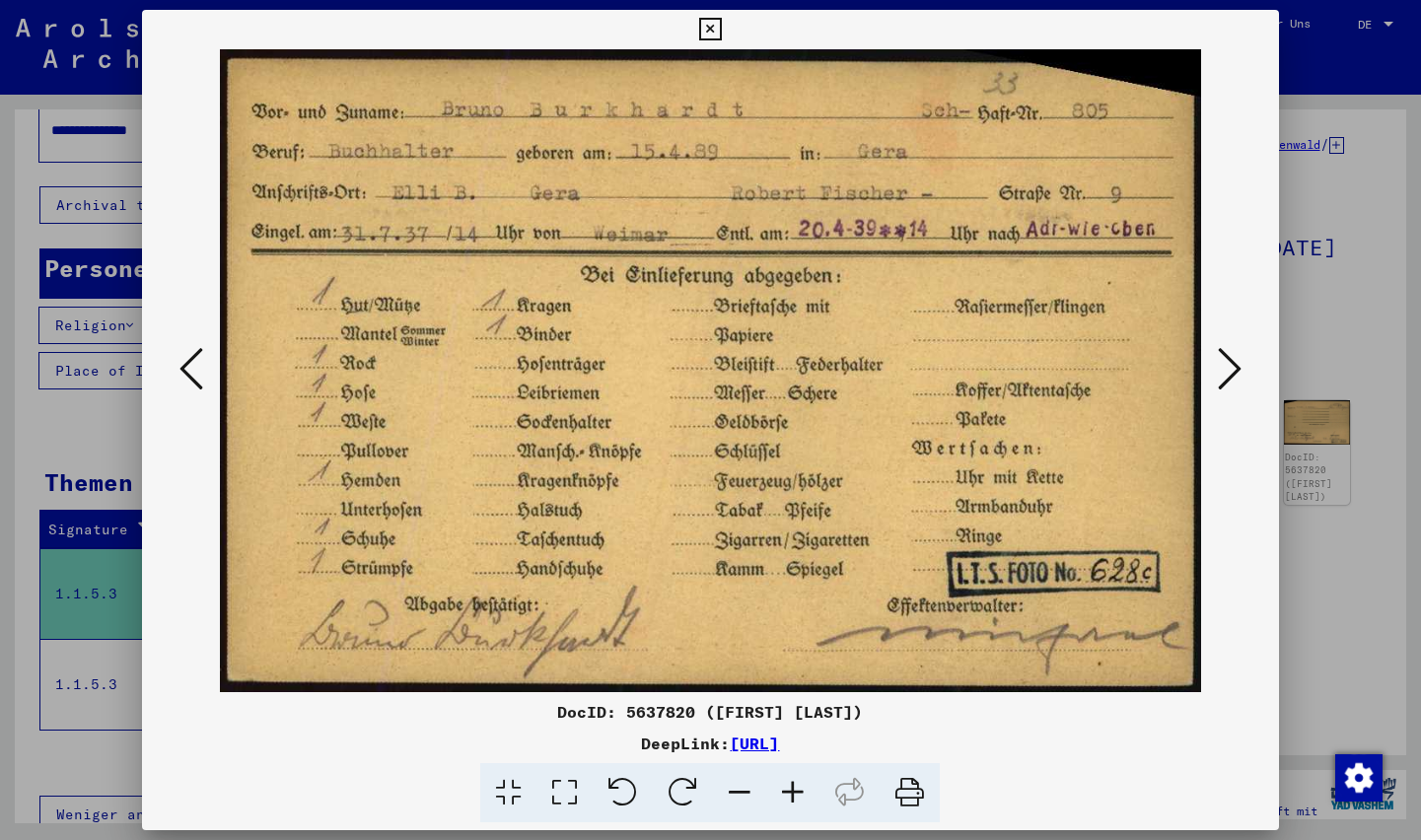 click at bounding box center (1230, 369) 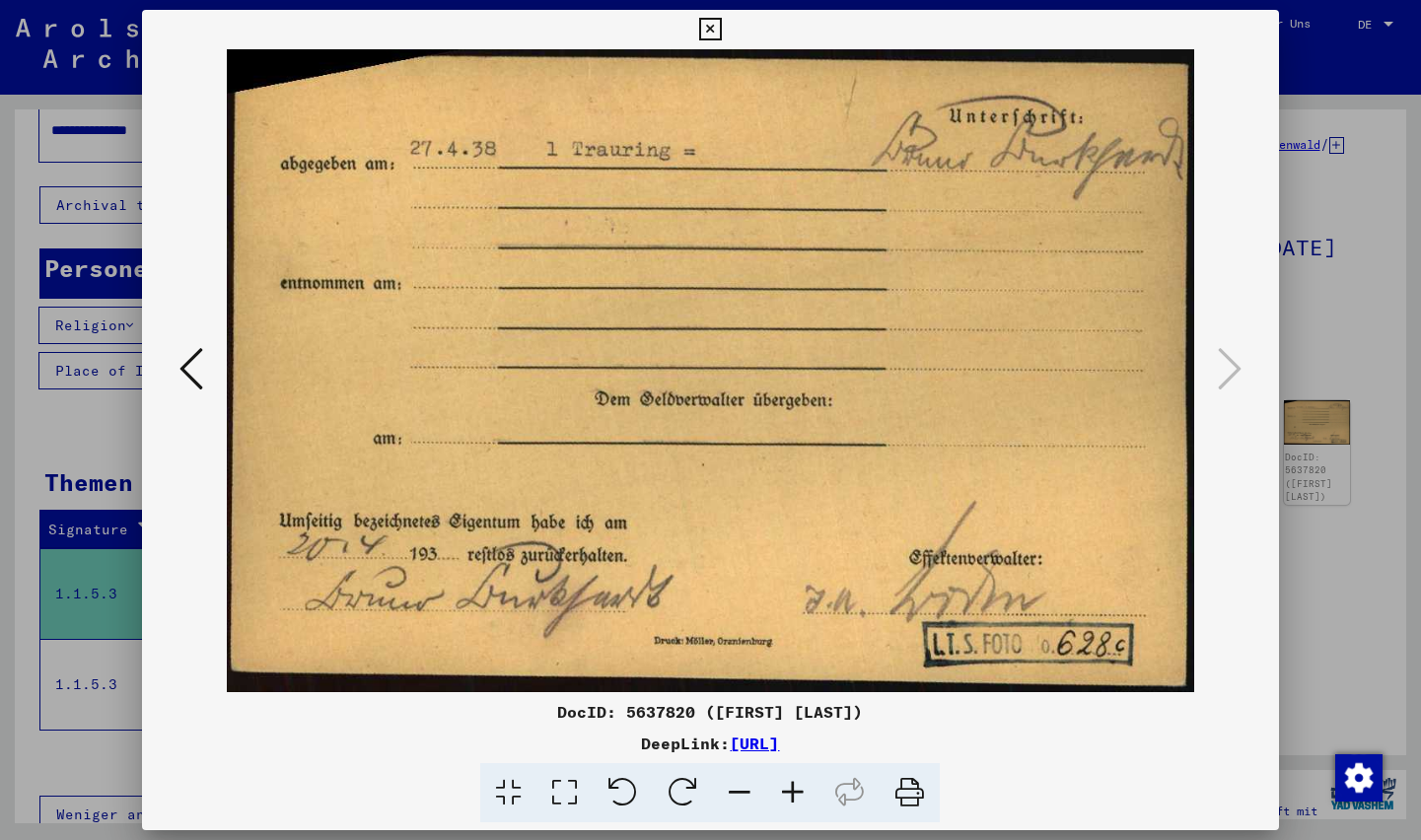 click at bounding box center [710, 30] 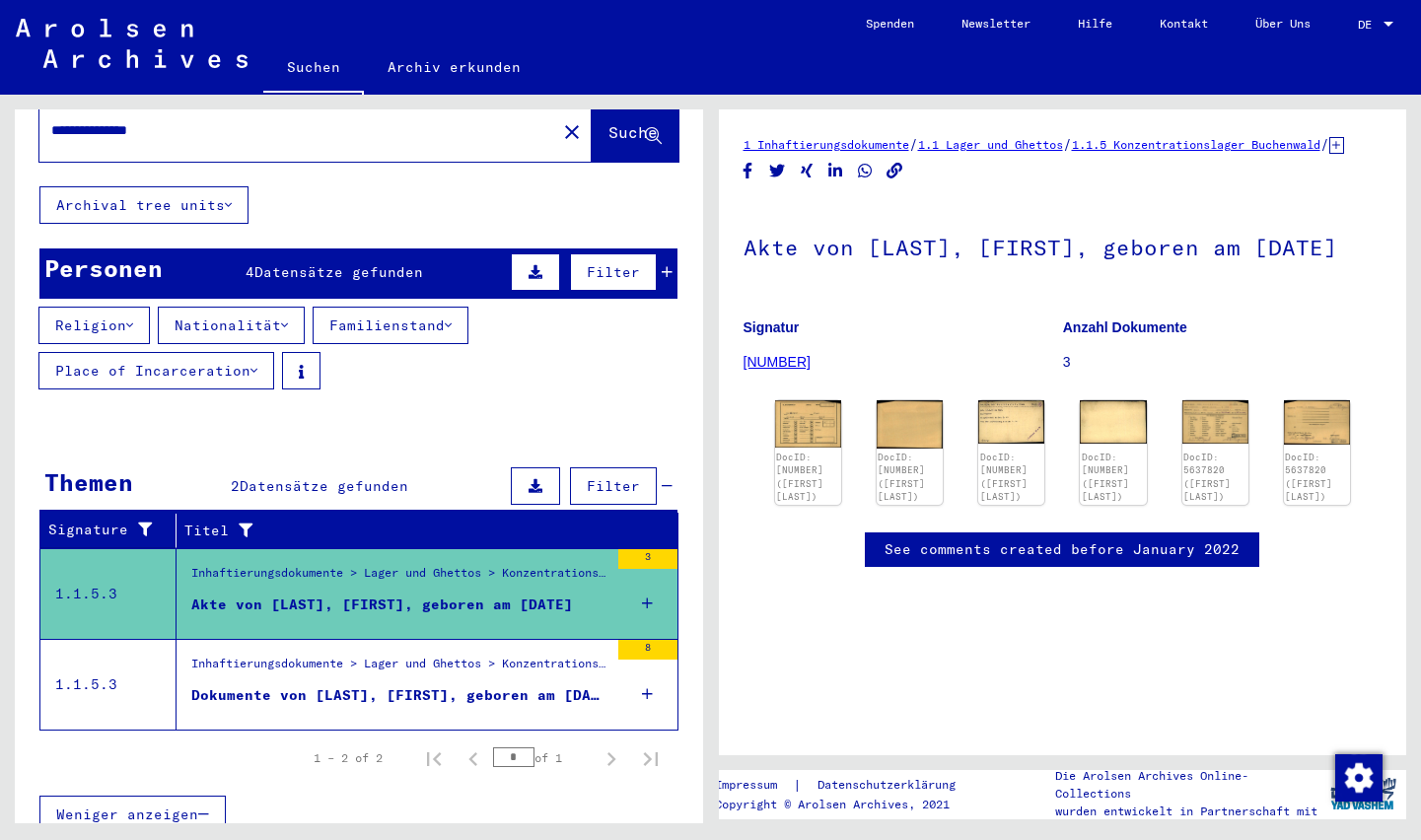 click on "Inhaftierungsdokumente > Lager und Ghettos > Konzentrationslager [CITY] > Individuelle Unterlagen Männer [CITY]  > Geldverwaltungskarten der Häftlinge des KL [CITY], [YEAR] - [YEAR] > Unterlagen mit Namen ab [LAST] Dokumente von [LAST], [FIRST] geboren am [DATE]" at bounding box center [399, 684] 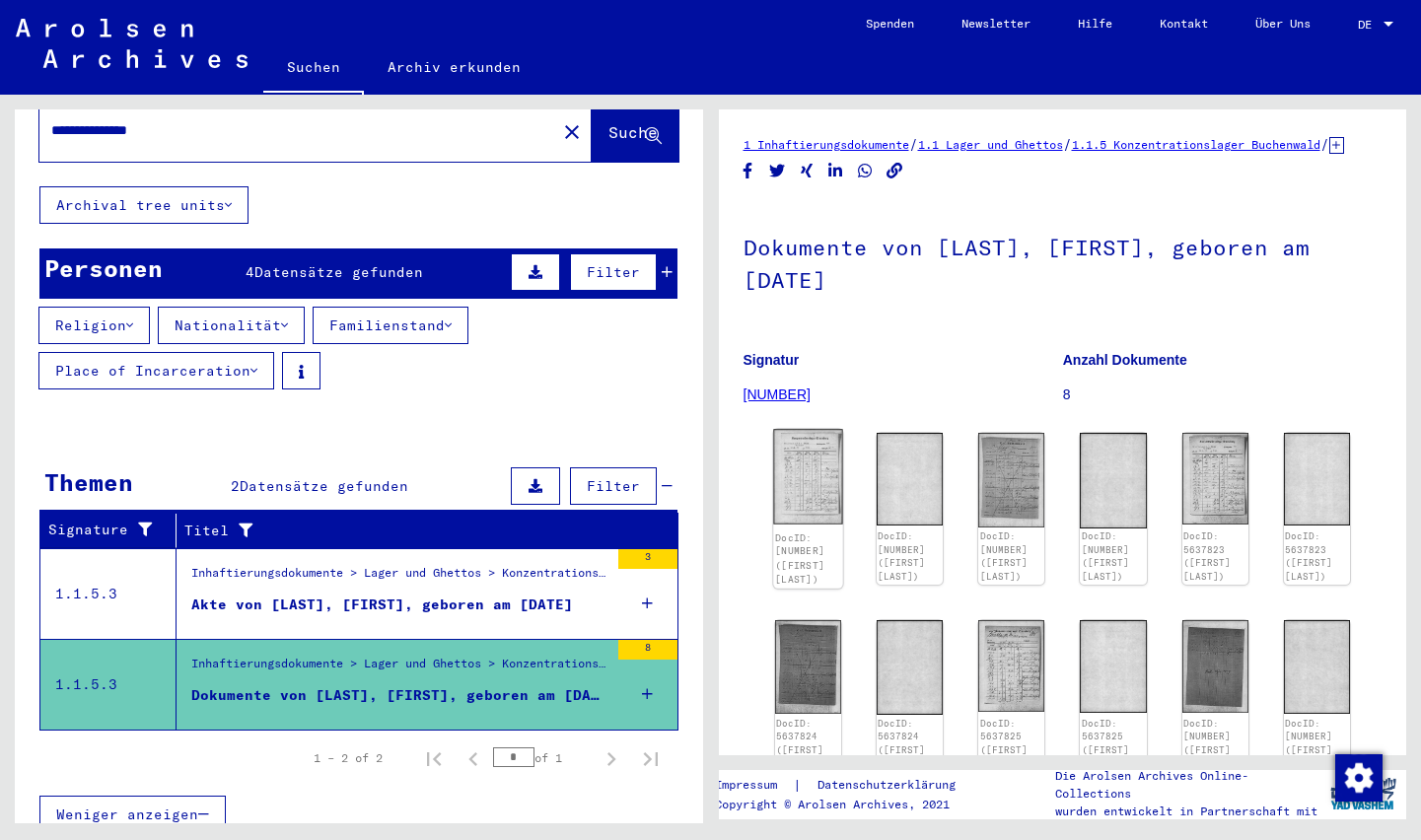 click 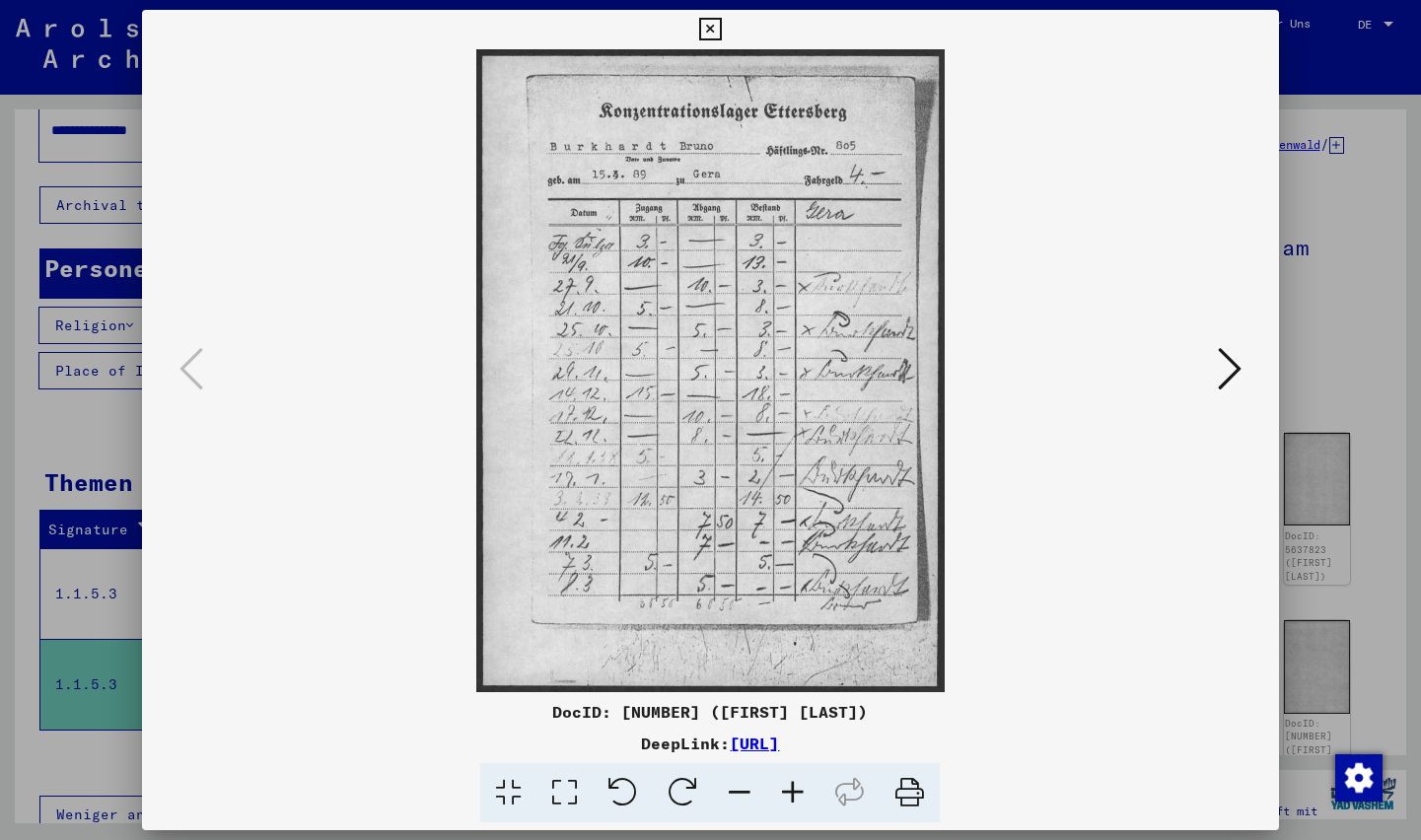 click at bounding box center (1230, 369) 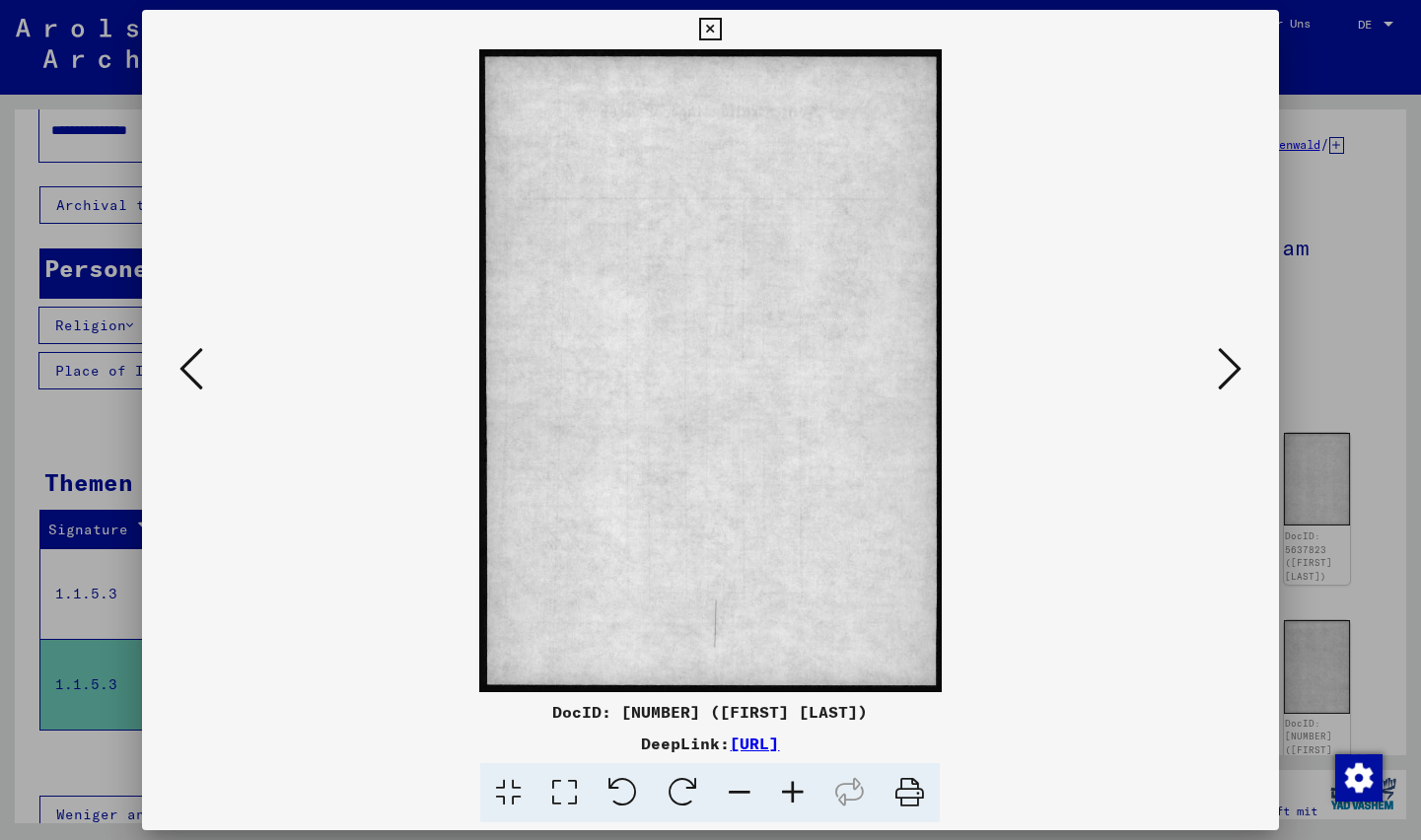 click at bounding box center (1230, 369) 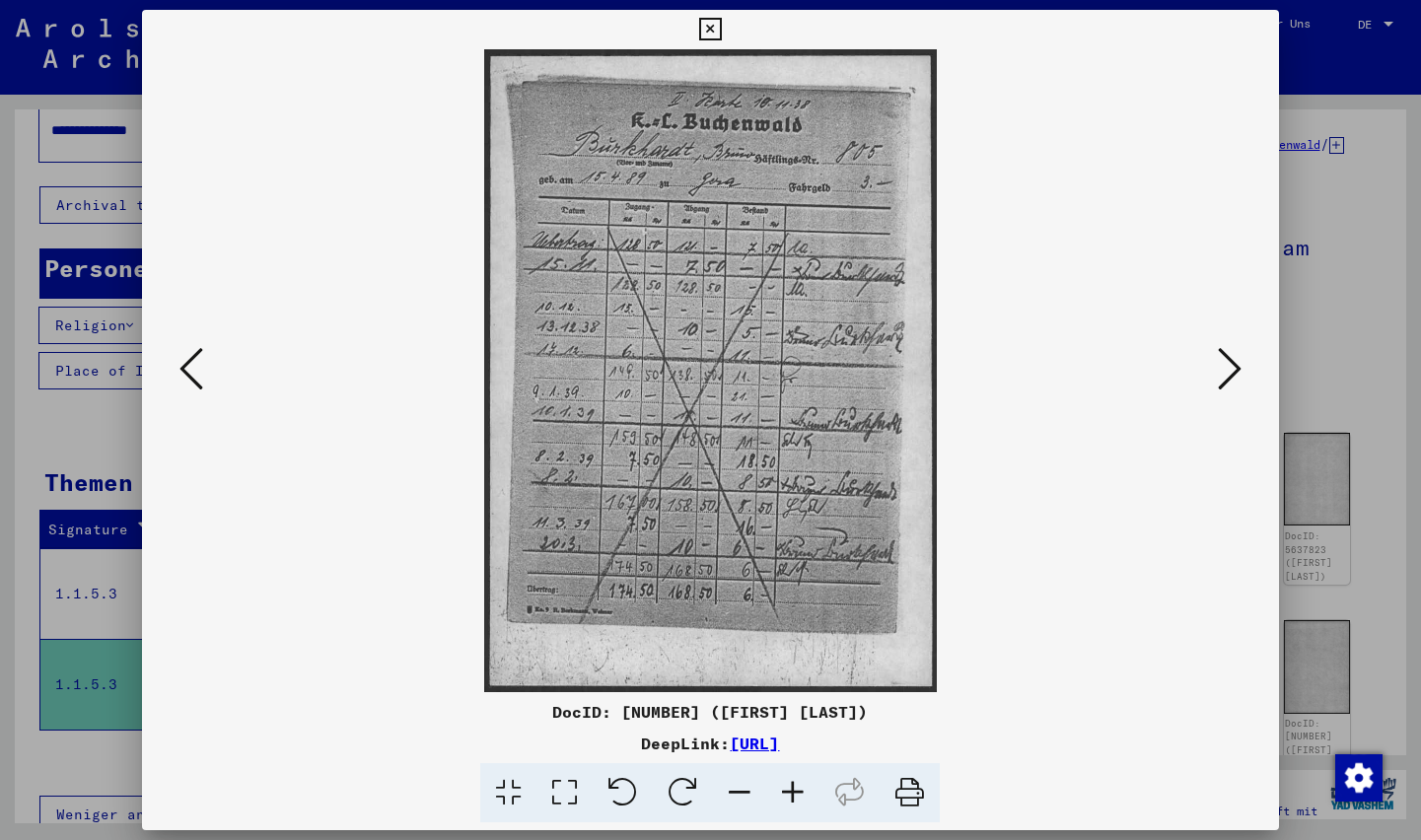 click at bounding box center (1230, 369) 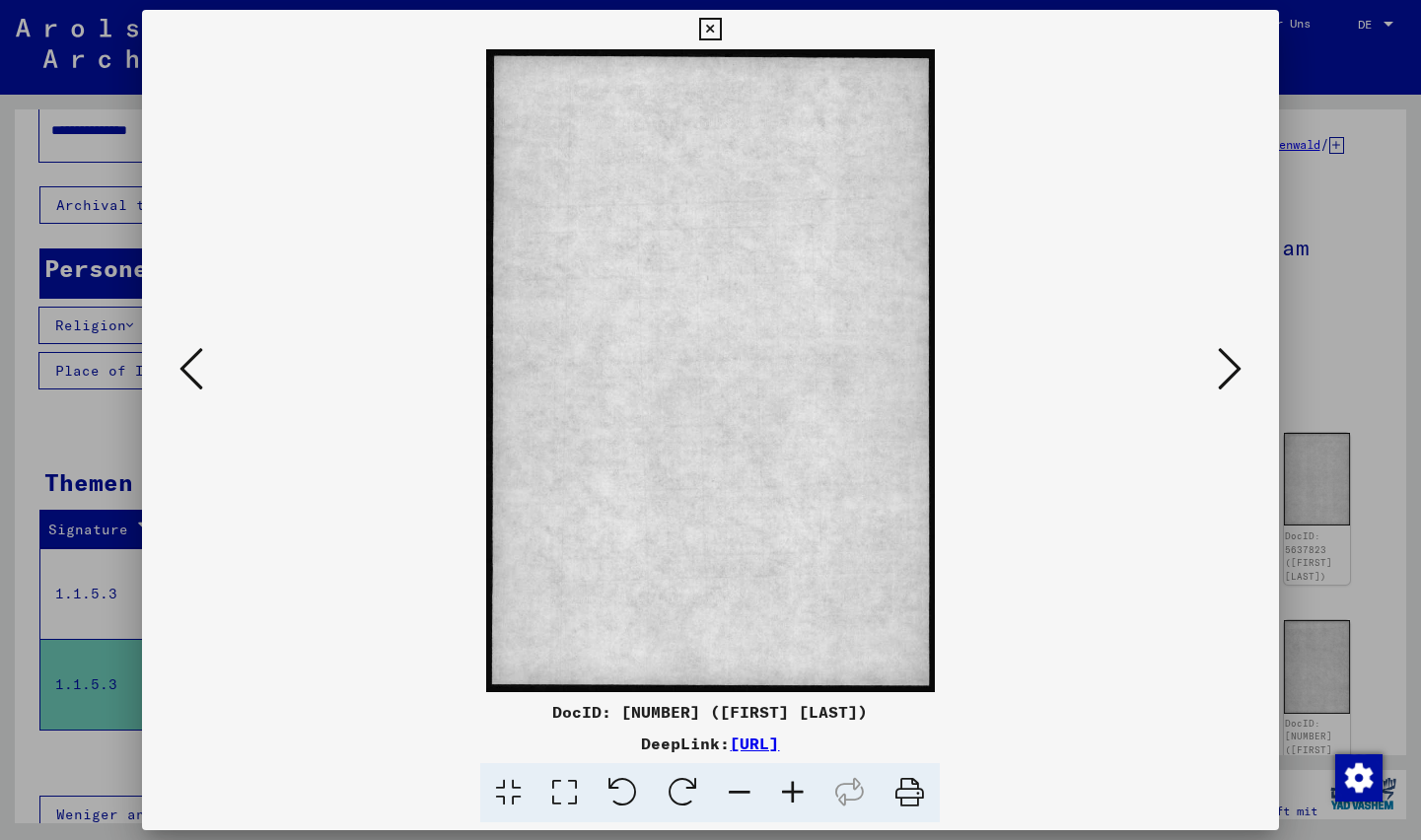 click at bounding box center [1230, 369] 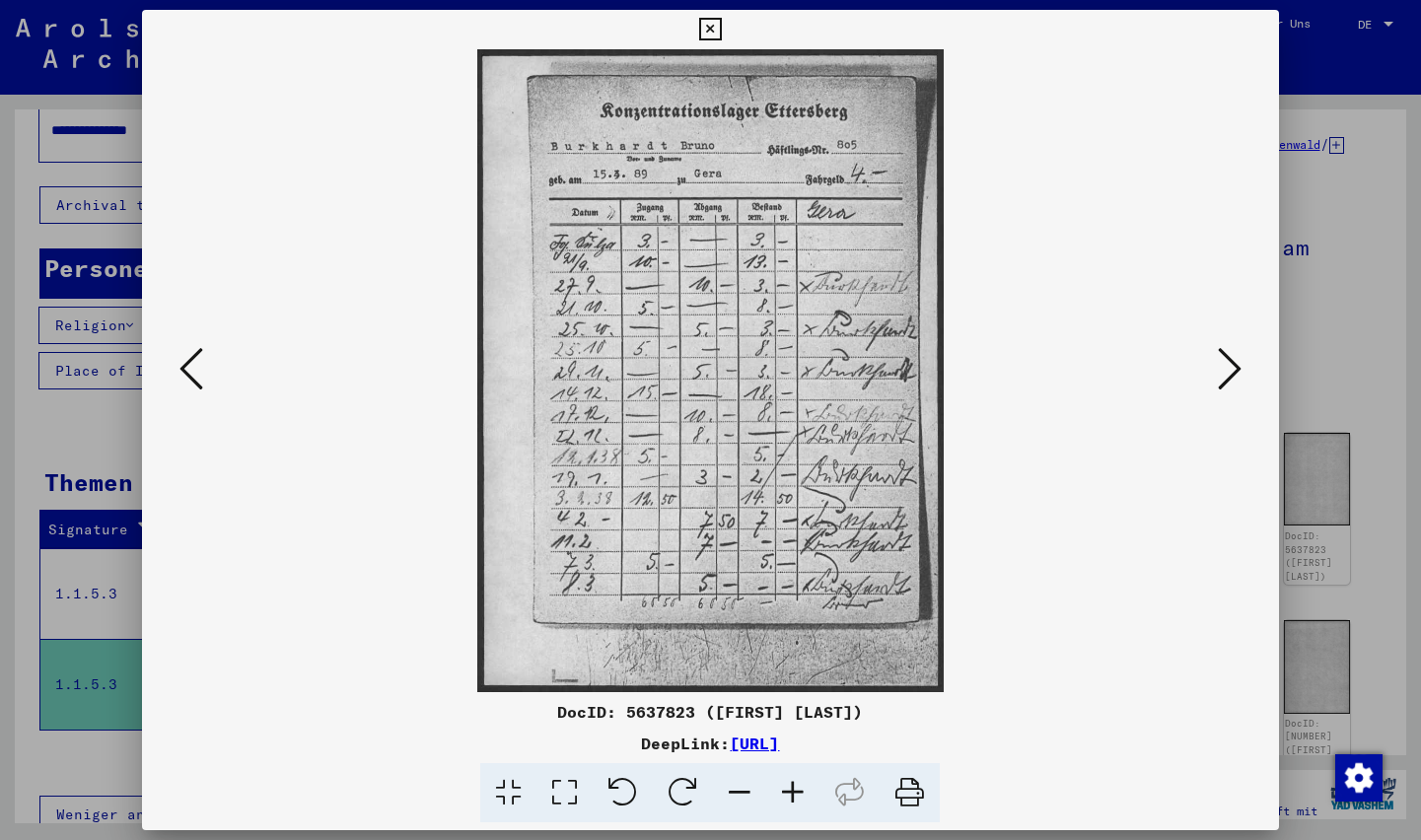 click at bounding box center (1230, 369) 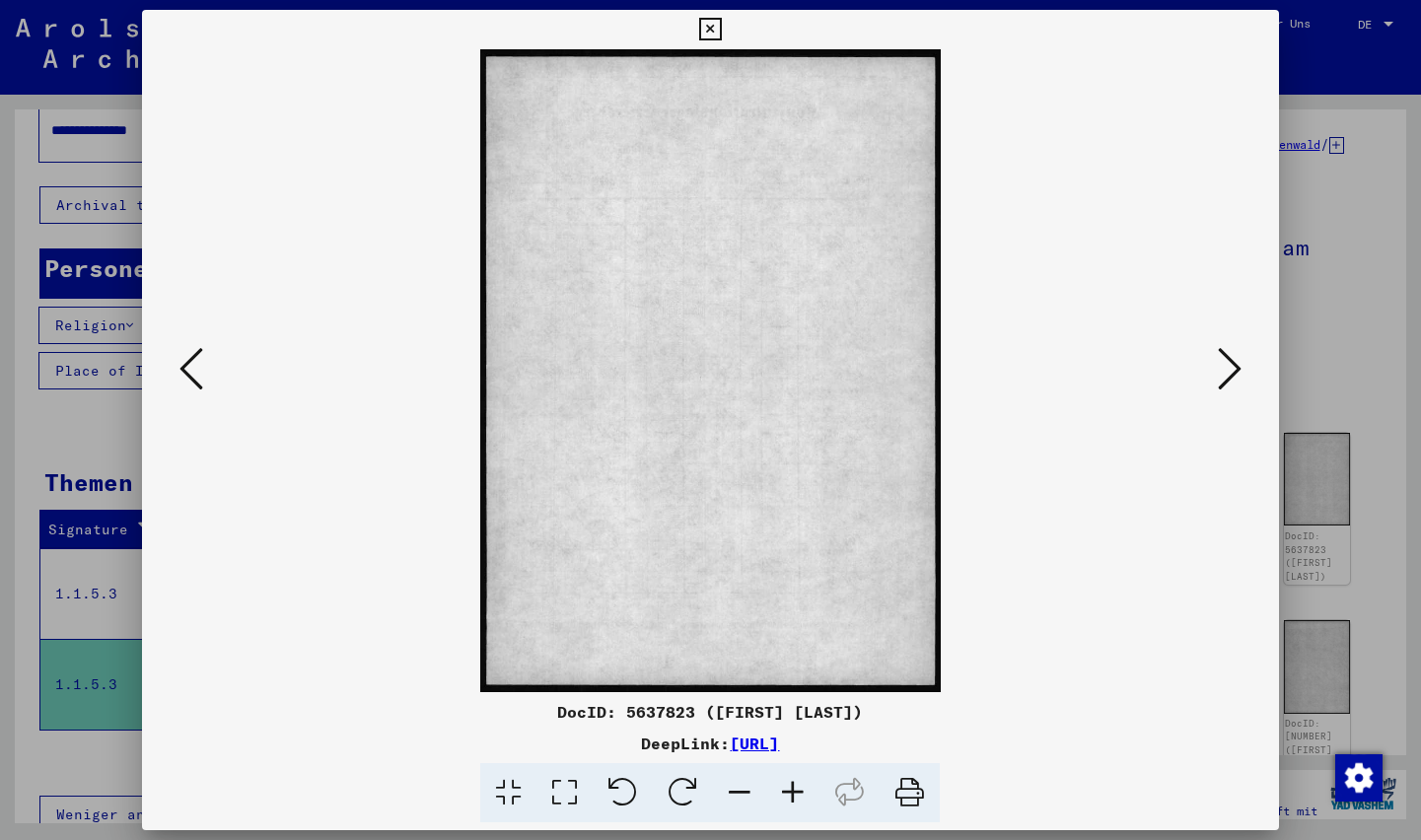 click at bounding box center [1230, 369] 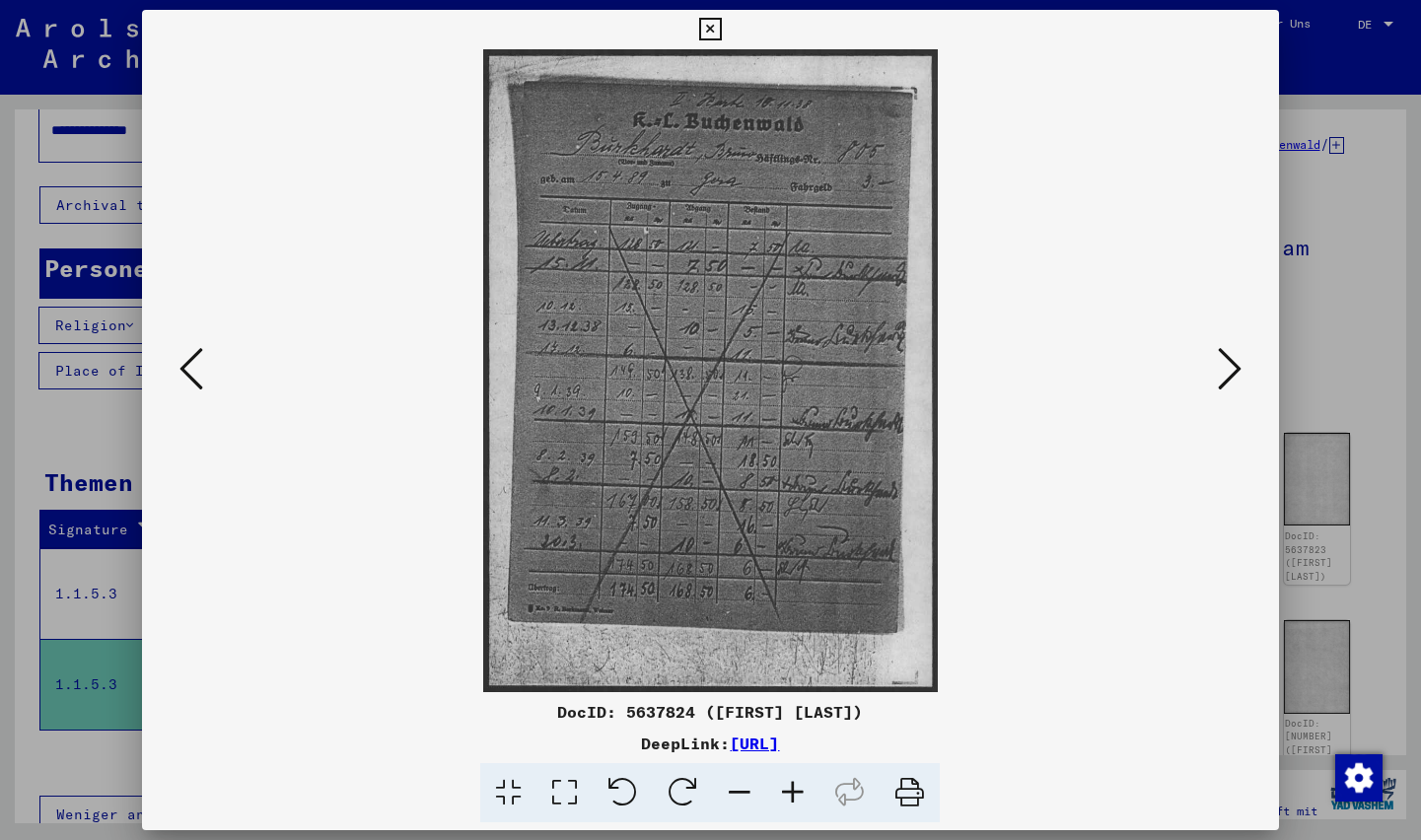 click at bounding box center (1230, 369) 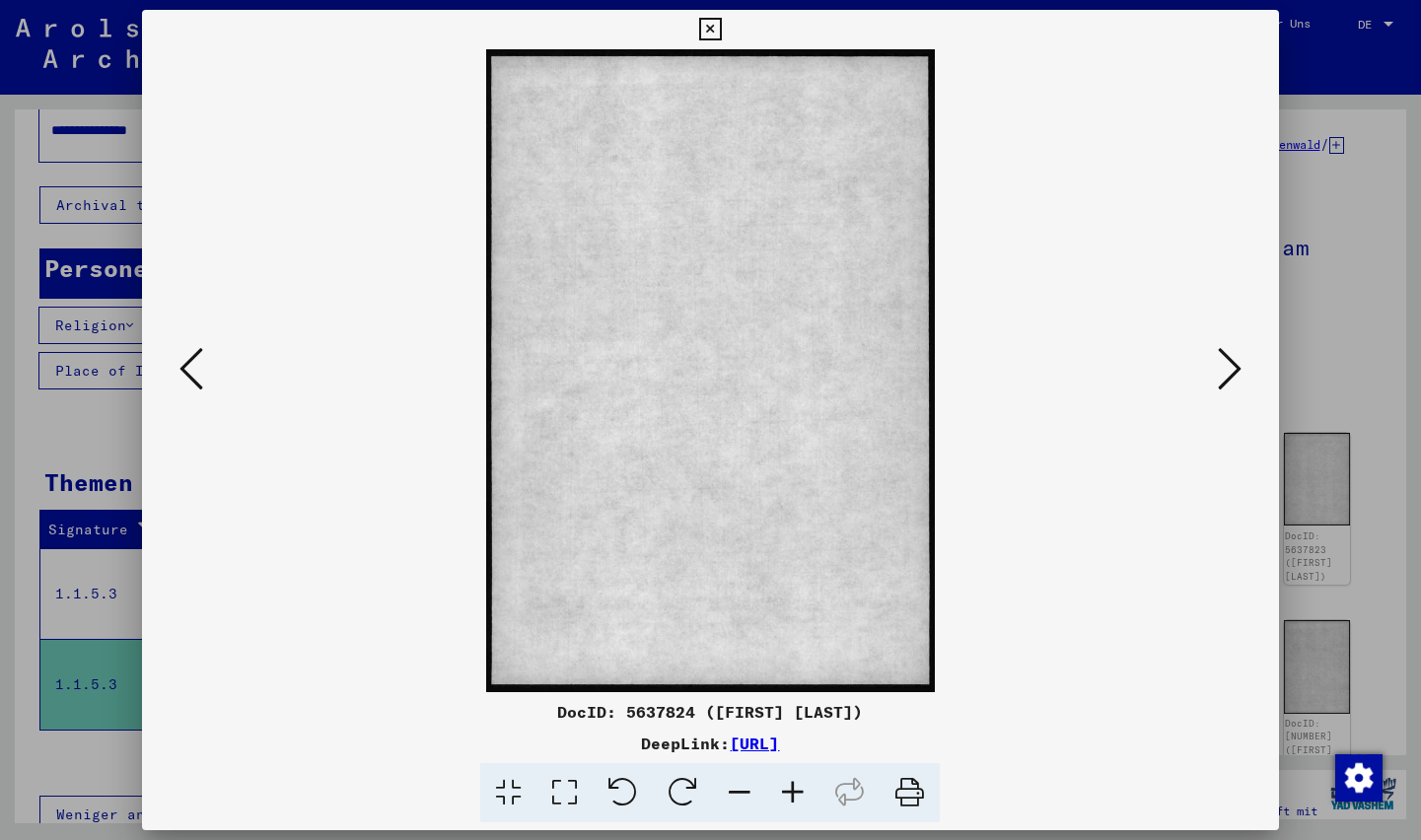 click at bounding box center (1230, 369) 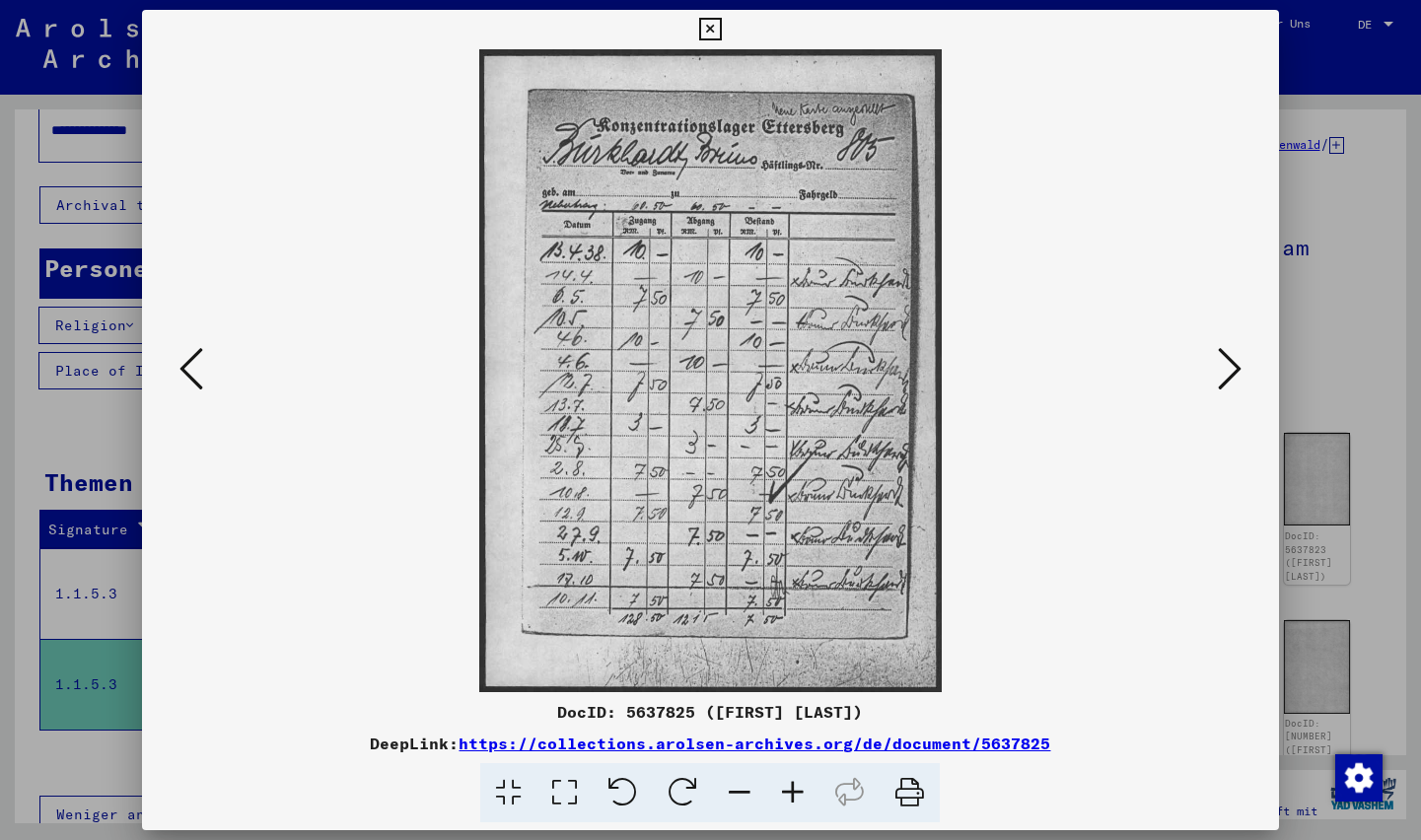 click at bounding box center [1230, 369] 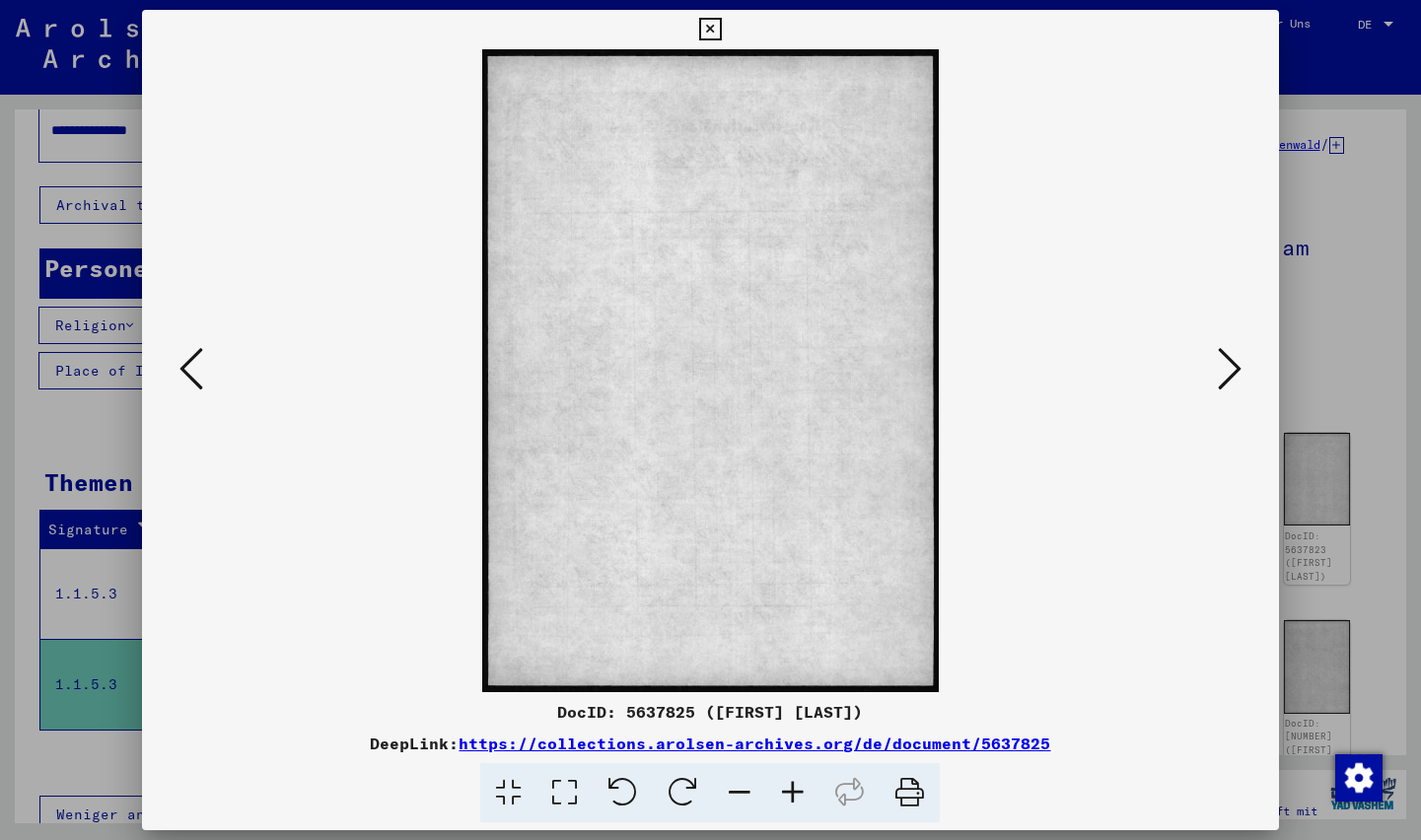 click at bounding box center [1230, 369] 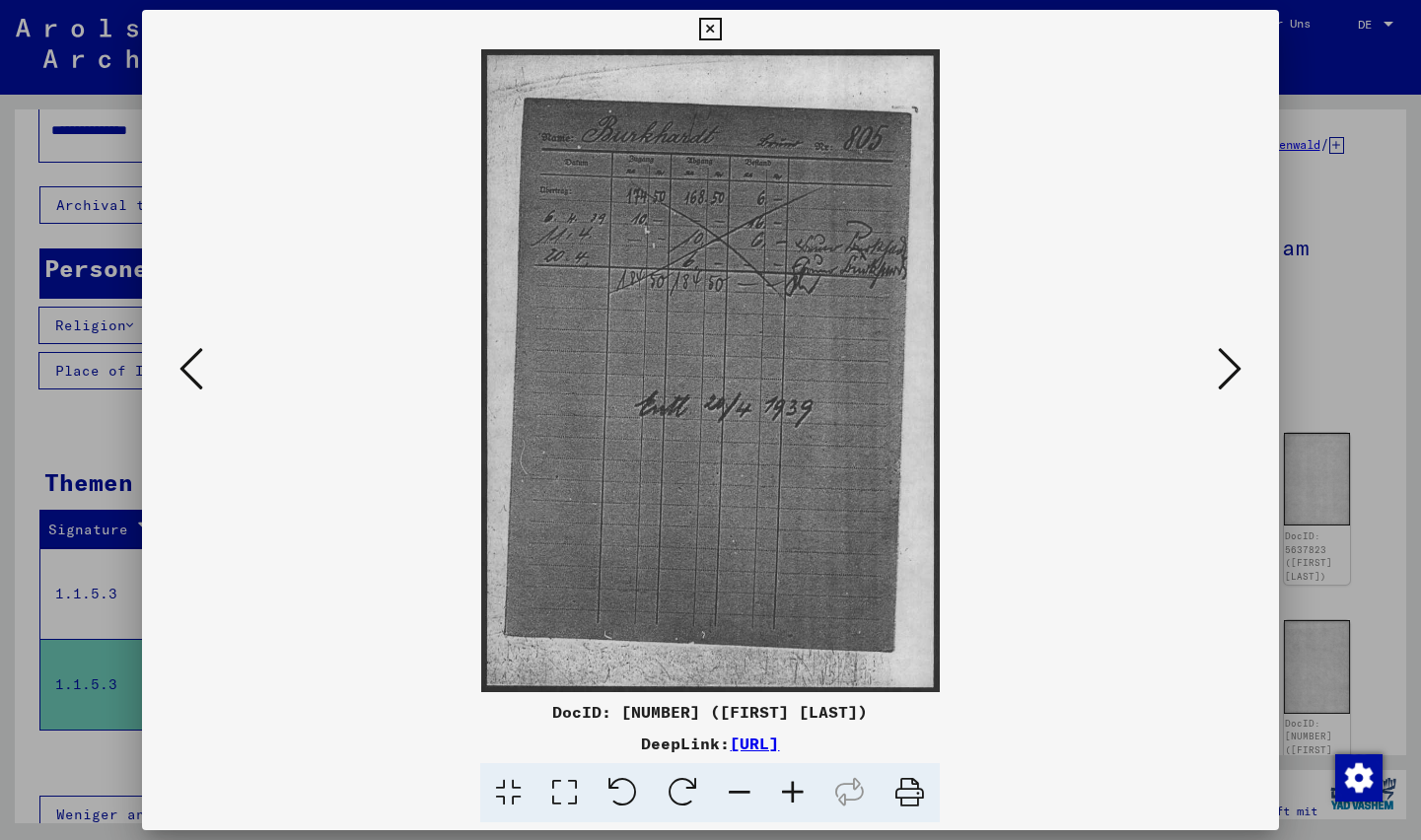 click at bounding box center [1230, 369] 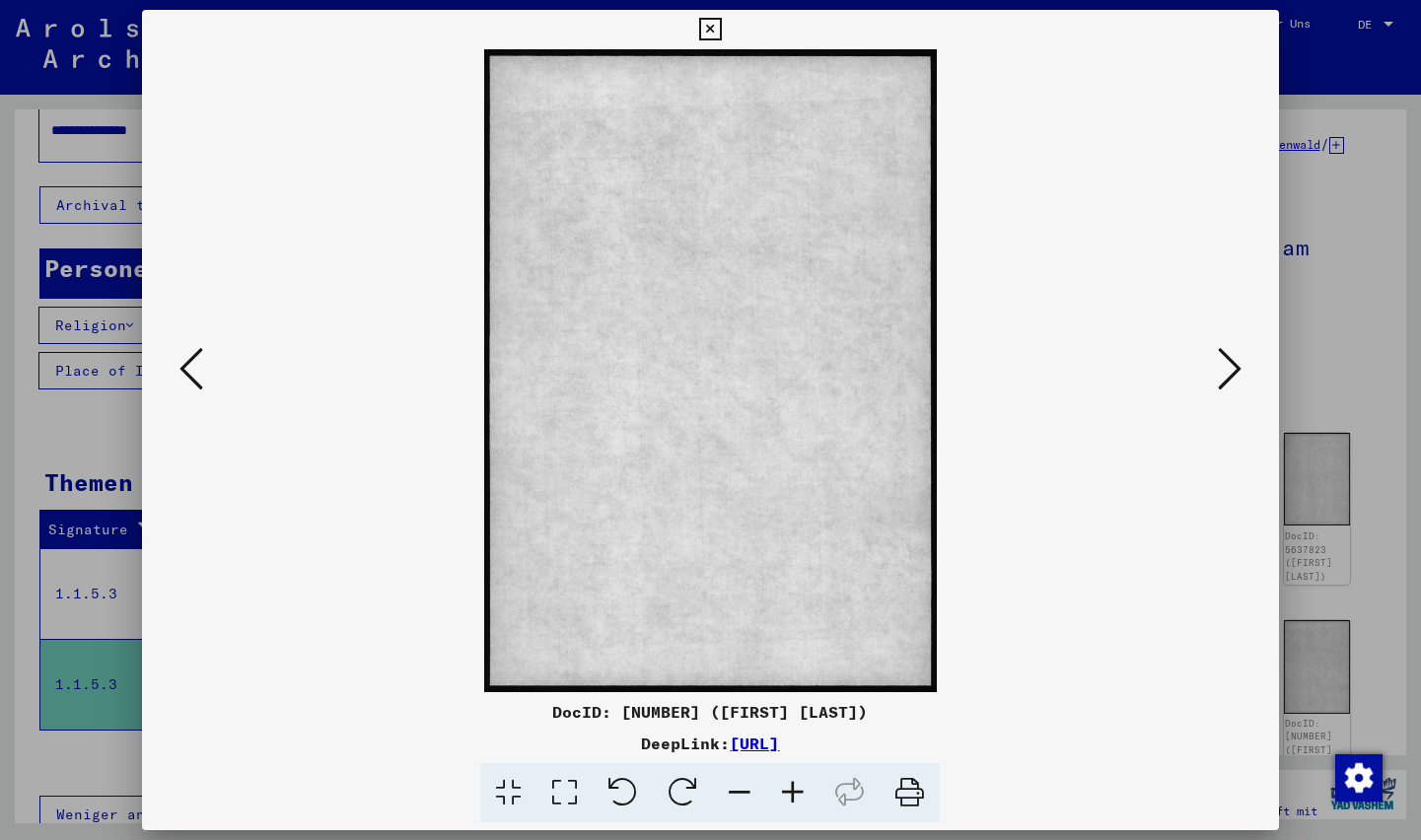 click at bounding box center (1230, 369) 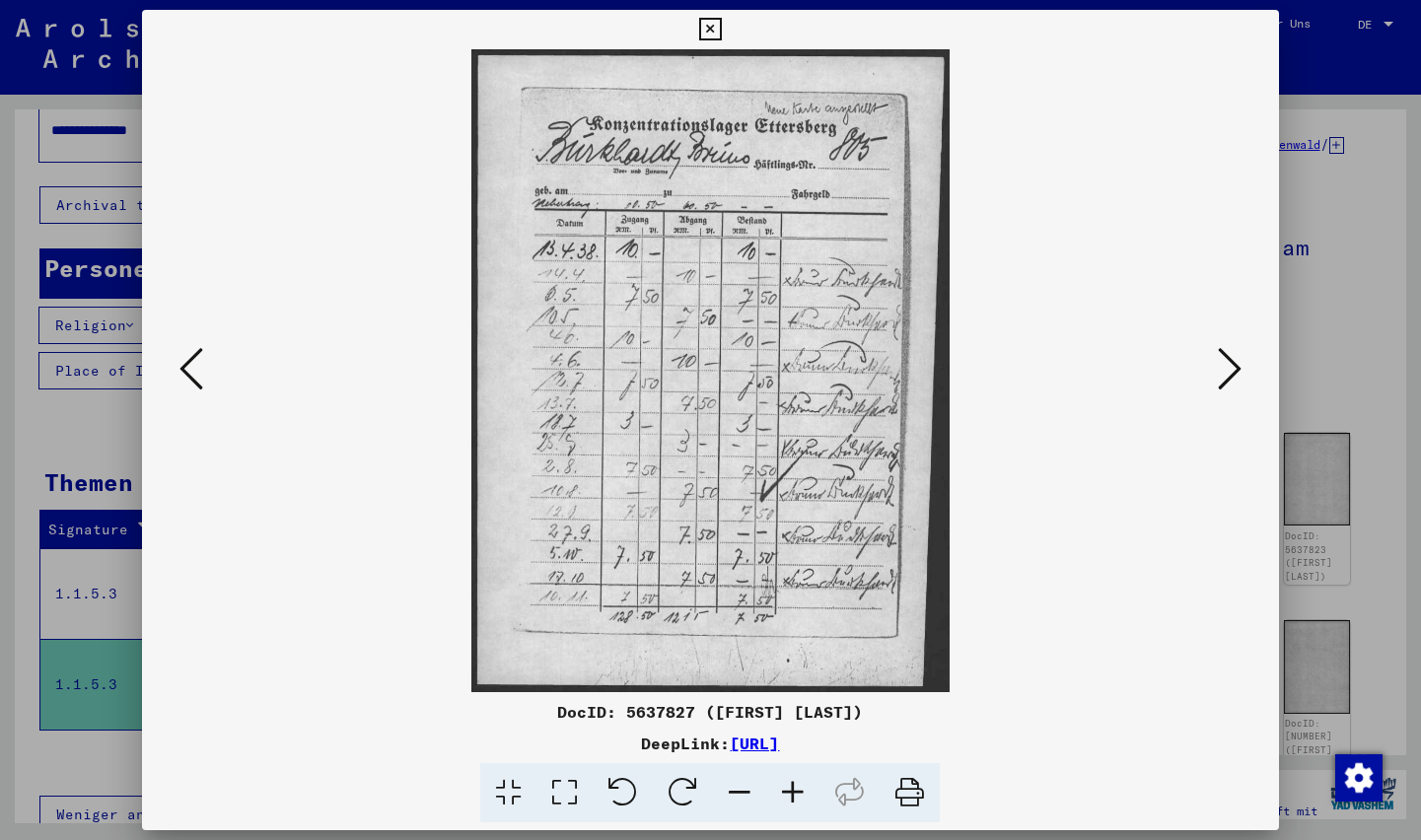 click at bounding box center [1230, 369] 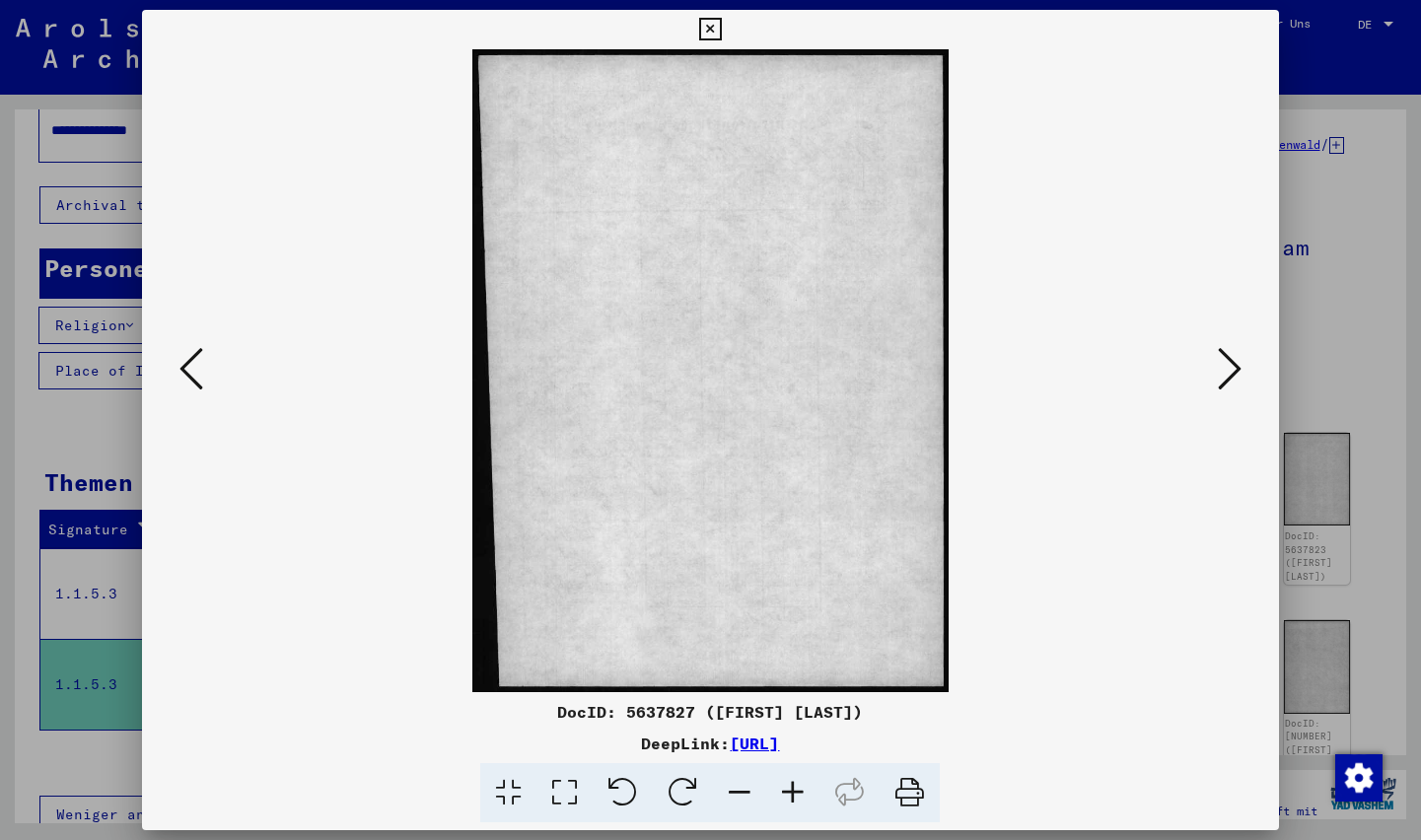 click at bounding box center (1230, 369) 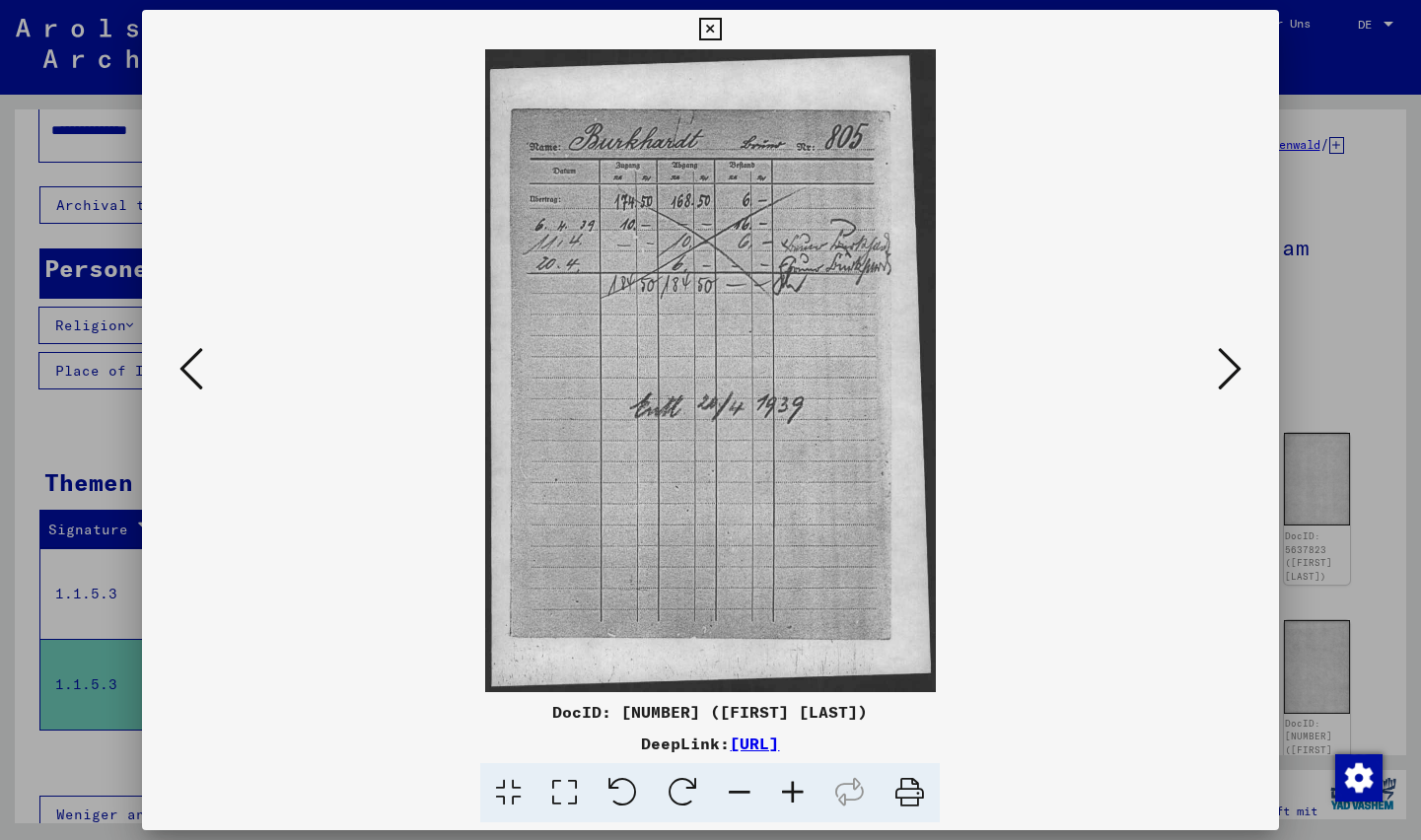 click at bounding box center [1230, 369] 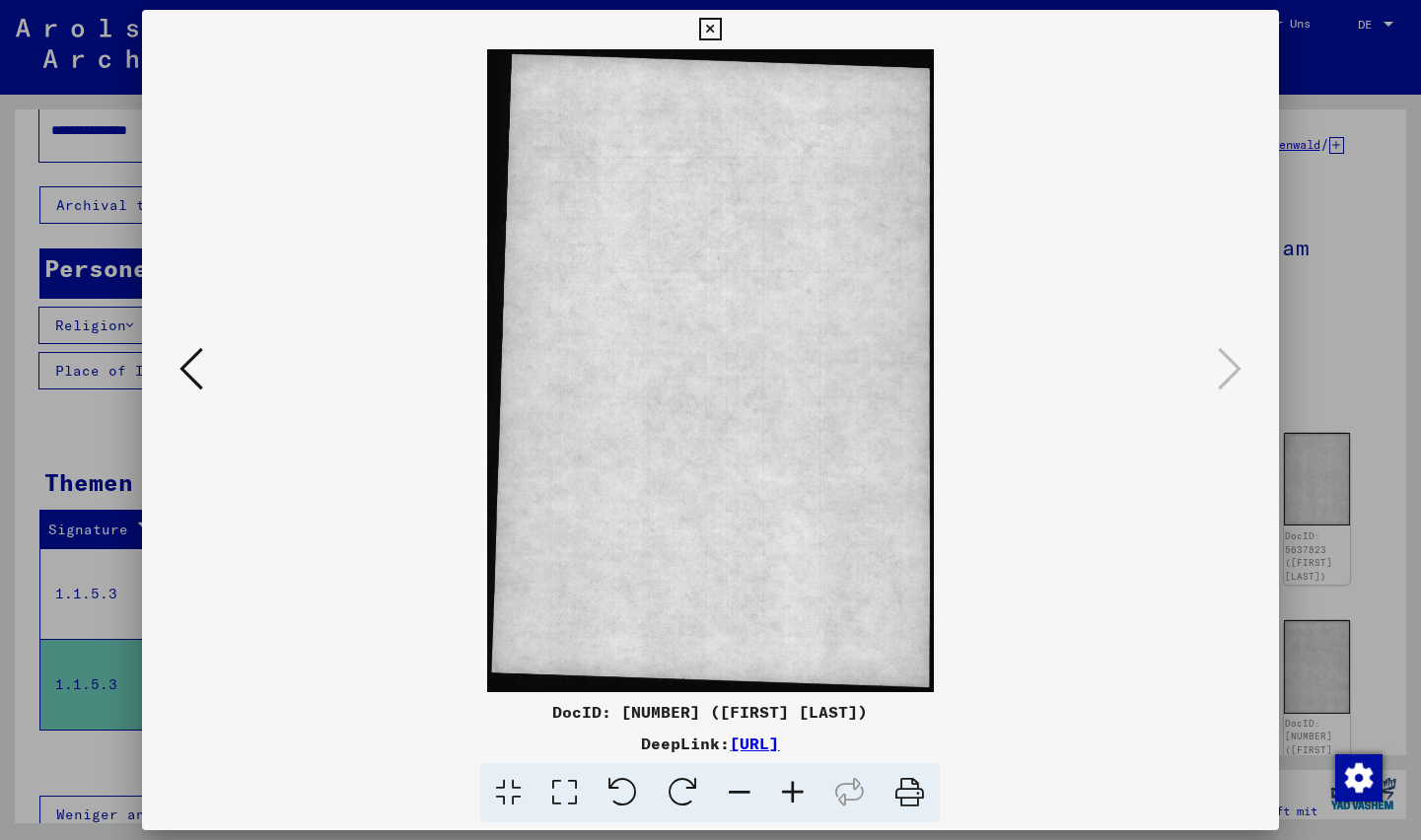 click at bounding box center (710, 30) 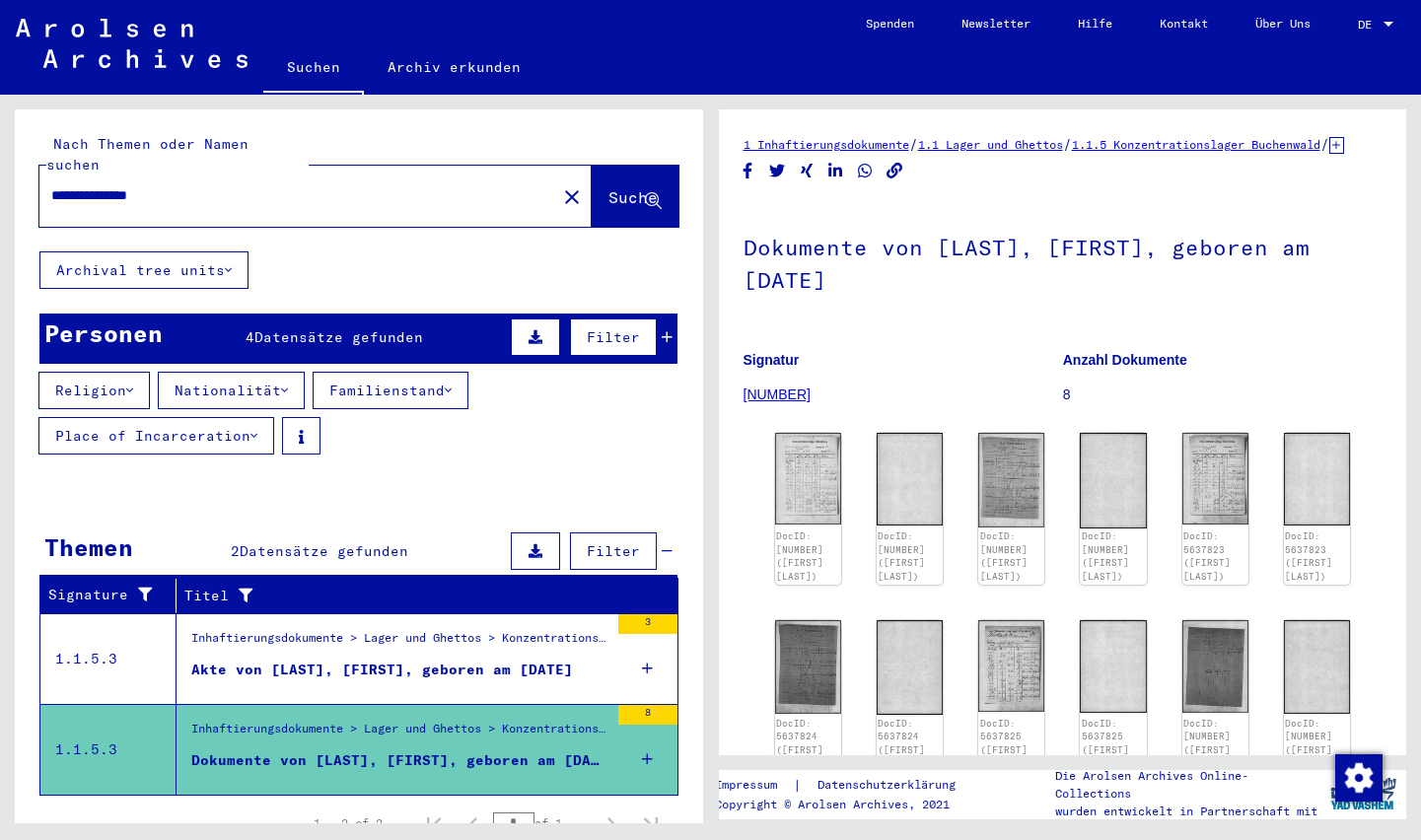 scroll, scrollTop: 65, scrollLeft: 0, axis: vertical 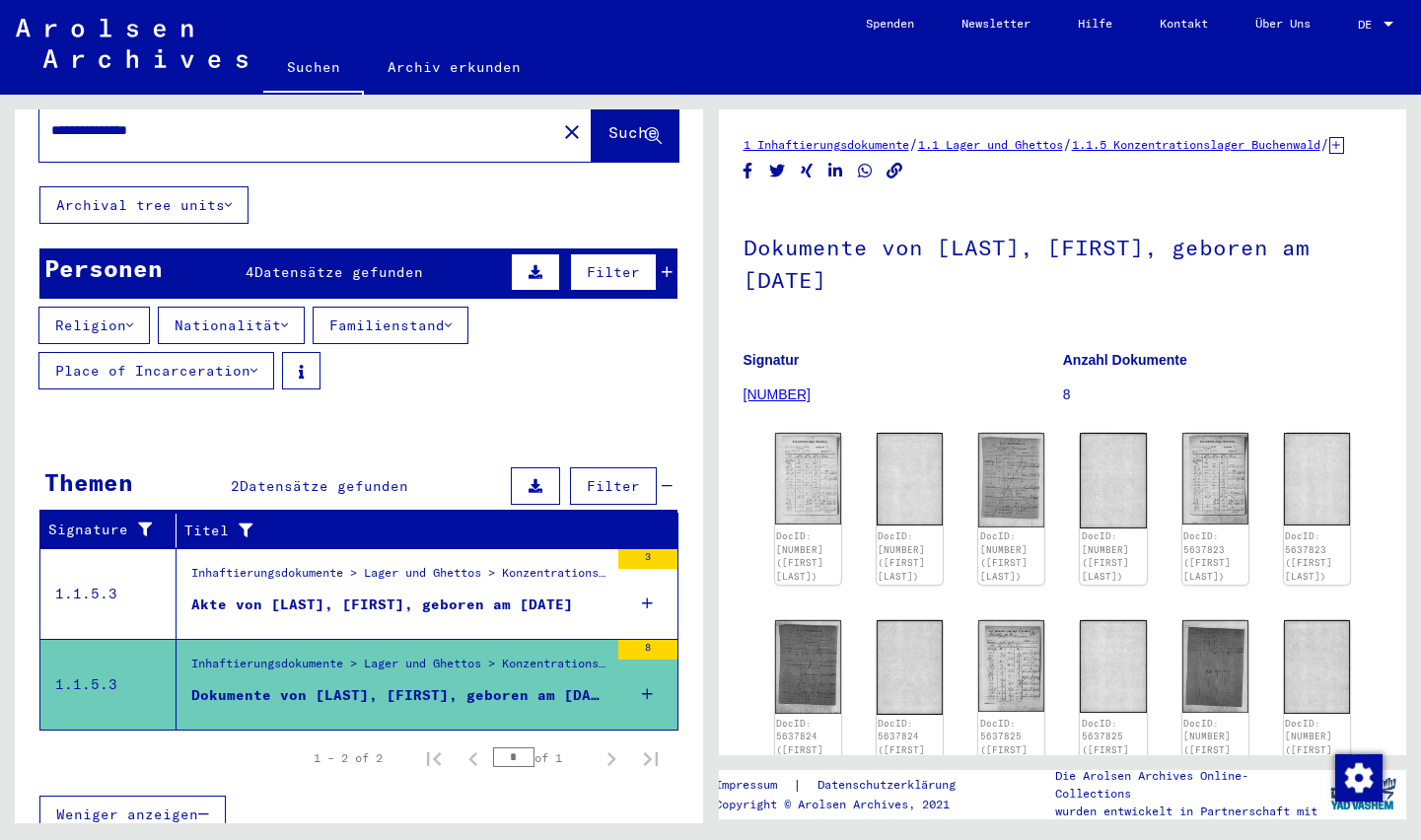 click on "Akte von [LAST], [FIRST], geboren am [DATE]" at bounding box center [382, 604] 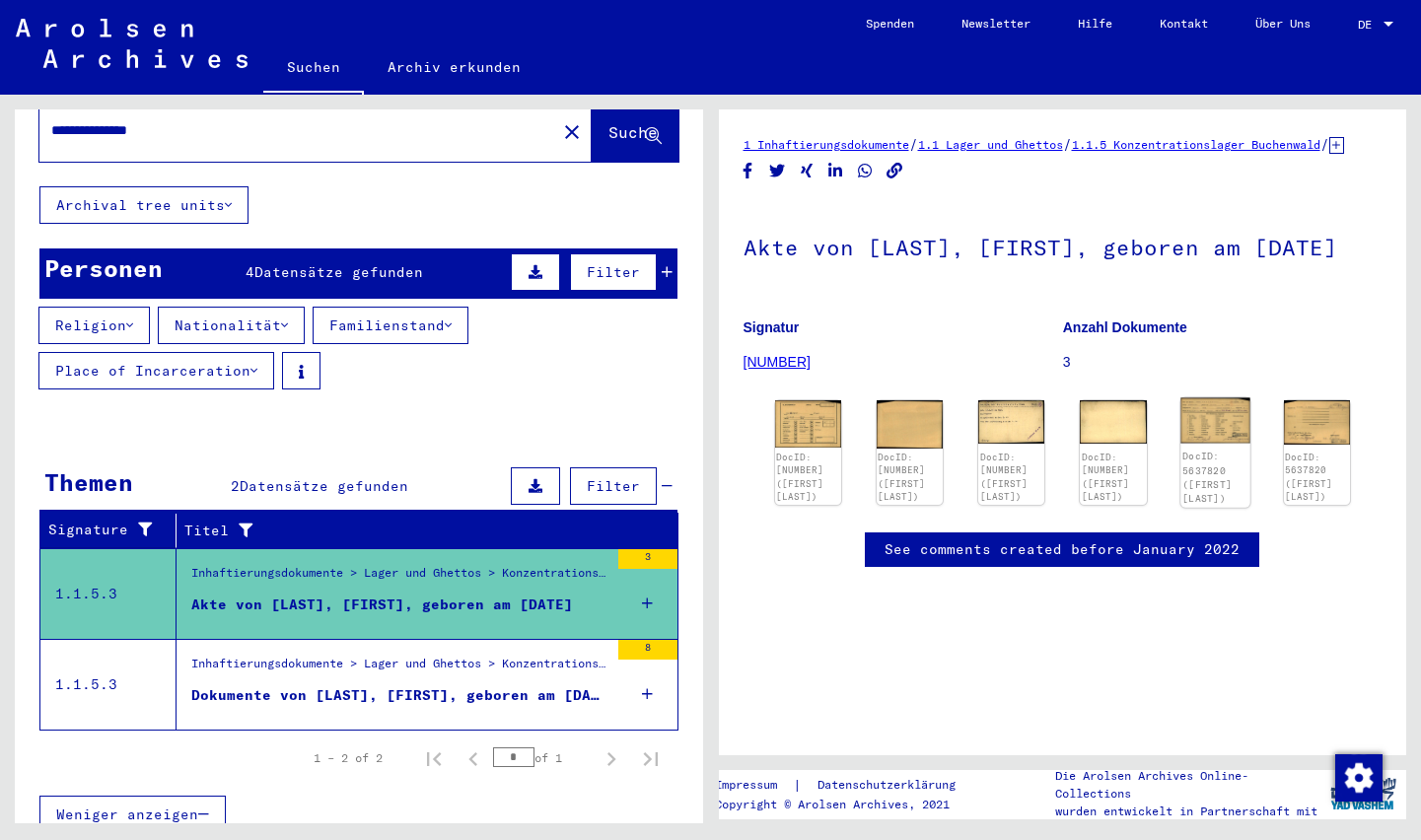 scroll, scrollTop: 557, scrollLeft: 0, axis: vertical 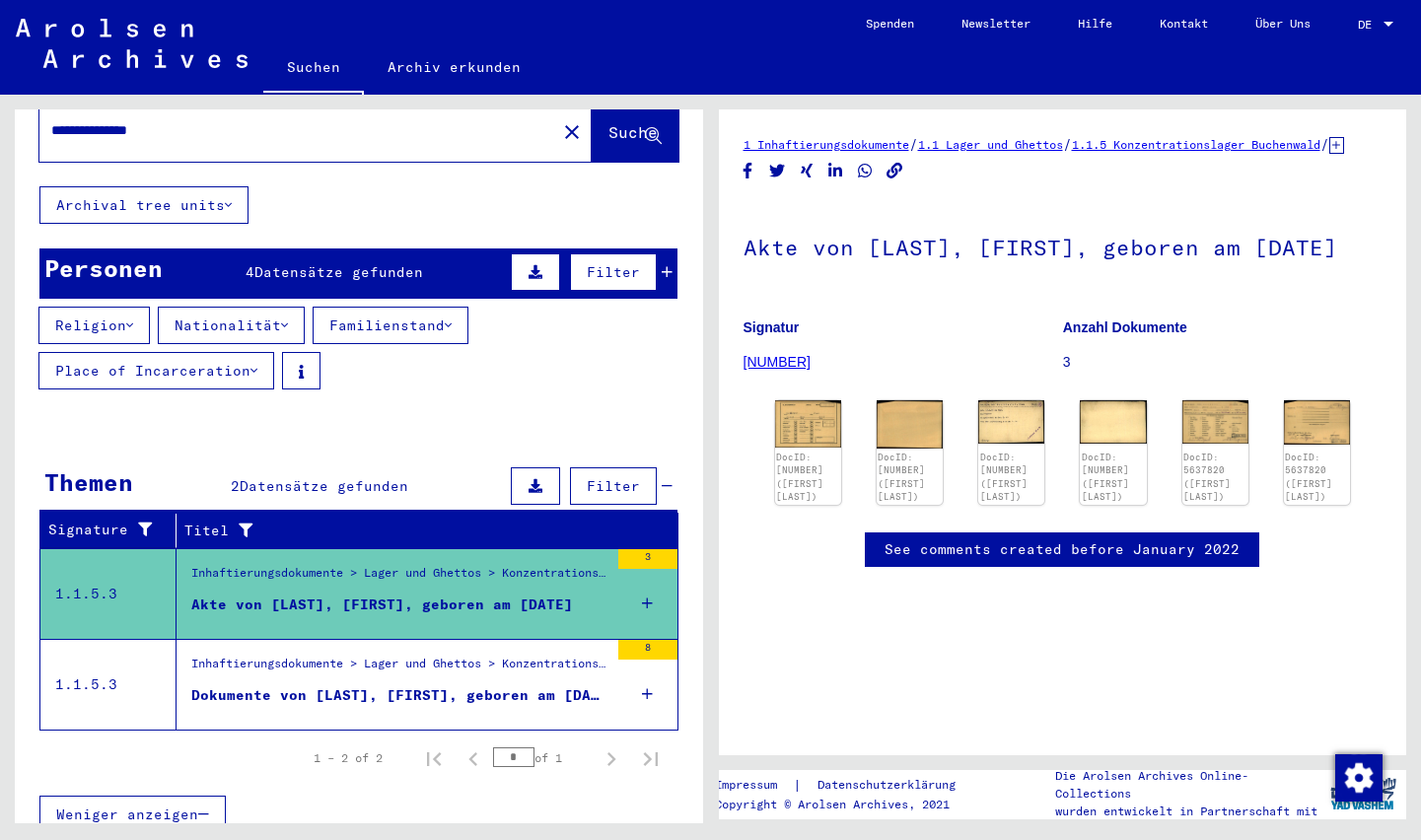 click on "[LAST]" at bounding box center [92, 625] 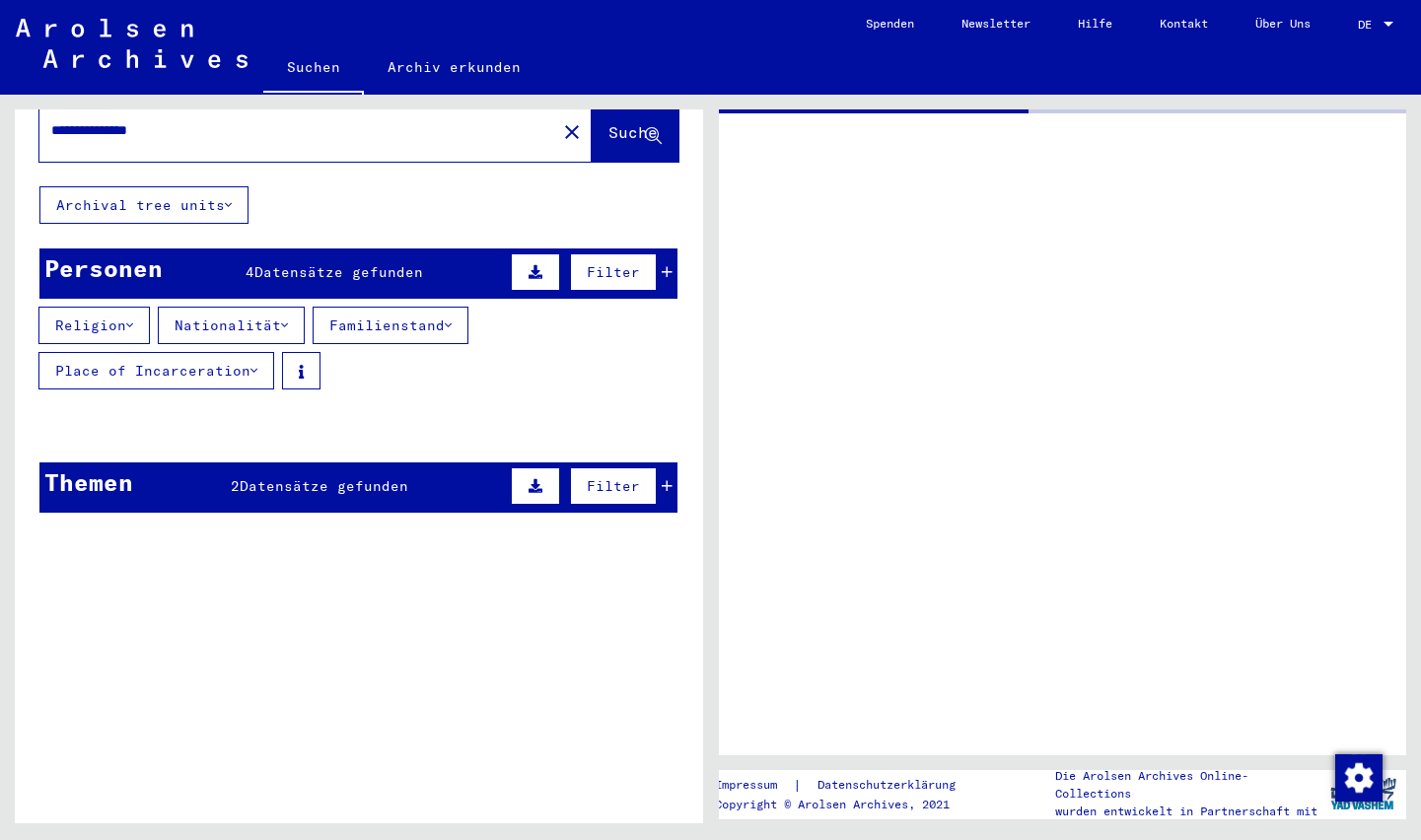 scroll, scrollTop: 49, scrollLeft: 0, axis: vertical 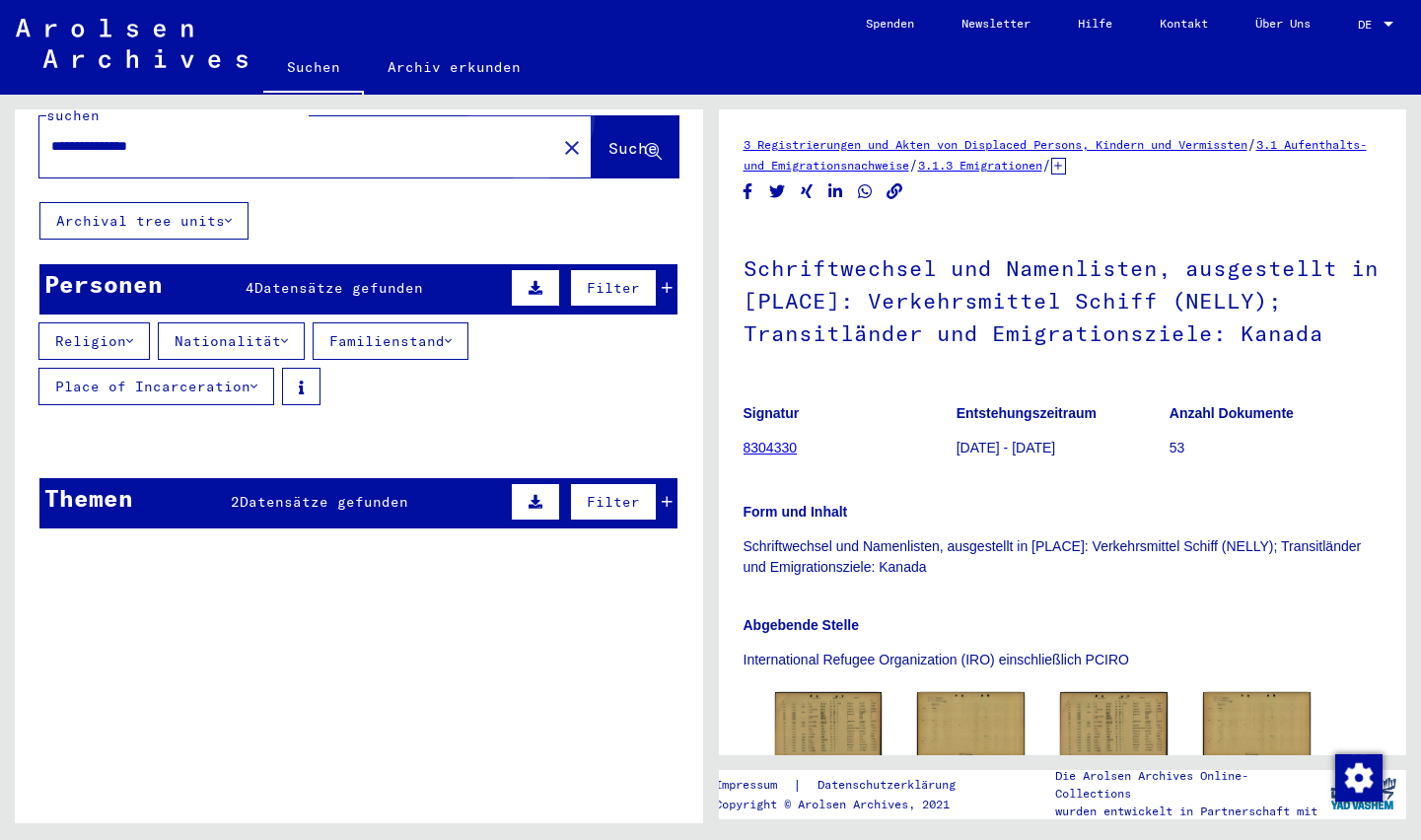 click on "Suche" 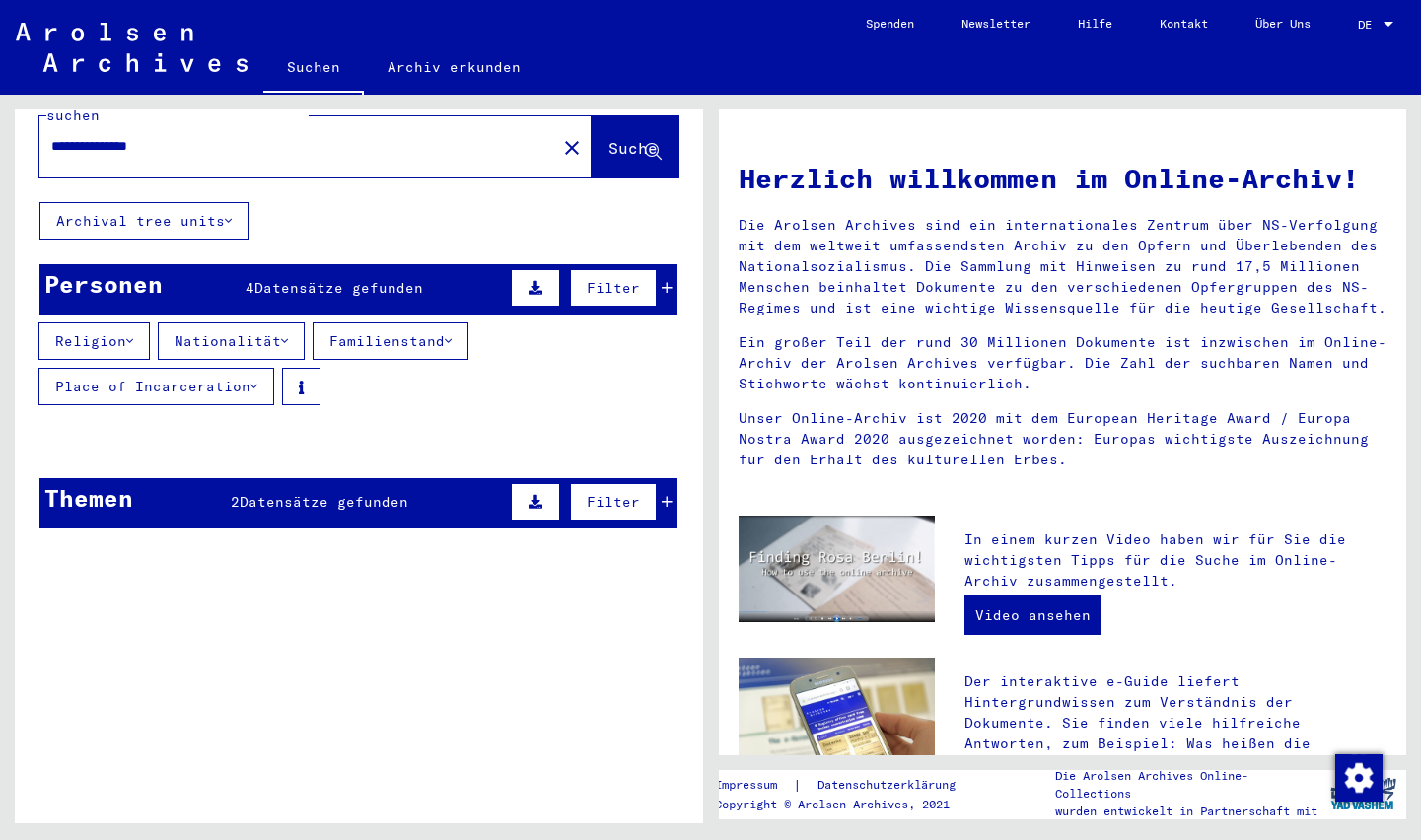scroll, scrollTop: 46, scrollLeft: 0, axis: vertical 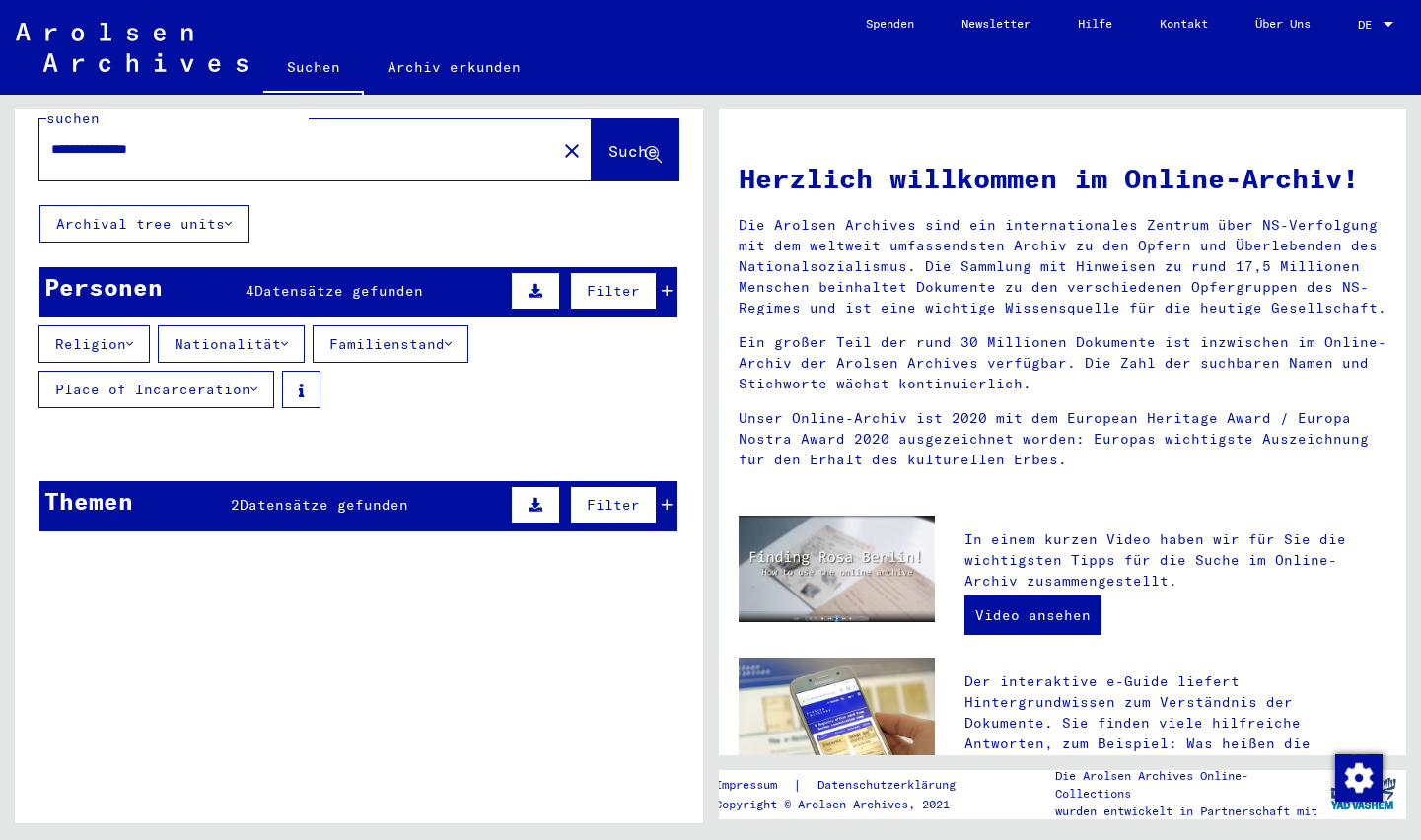 click on "Suche" 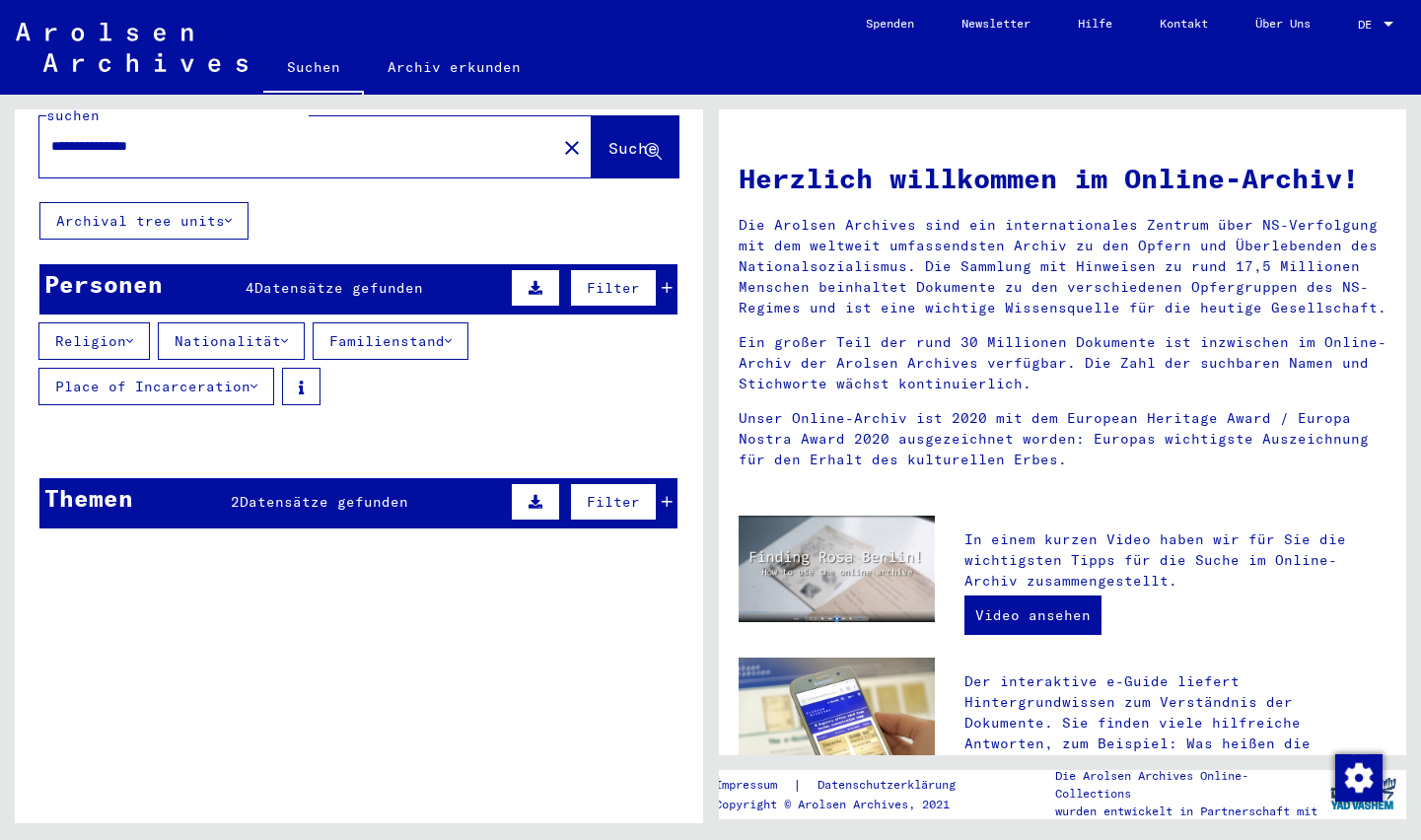 scroll, scrollTop: 0, scrollLeft: 0, axis: both 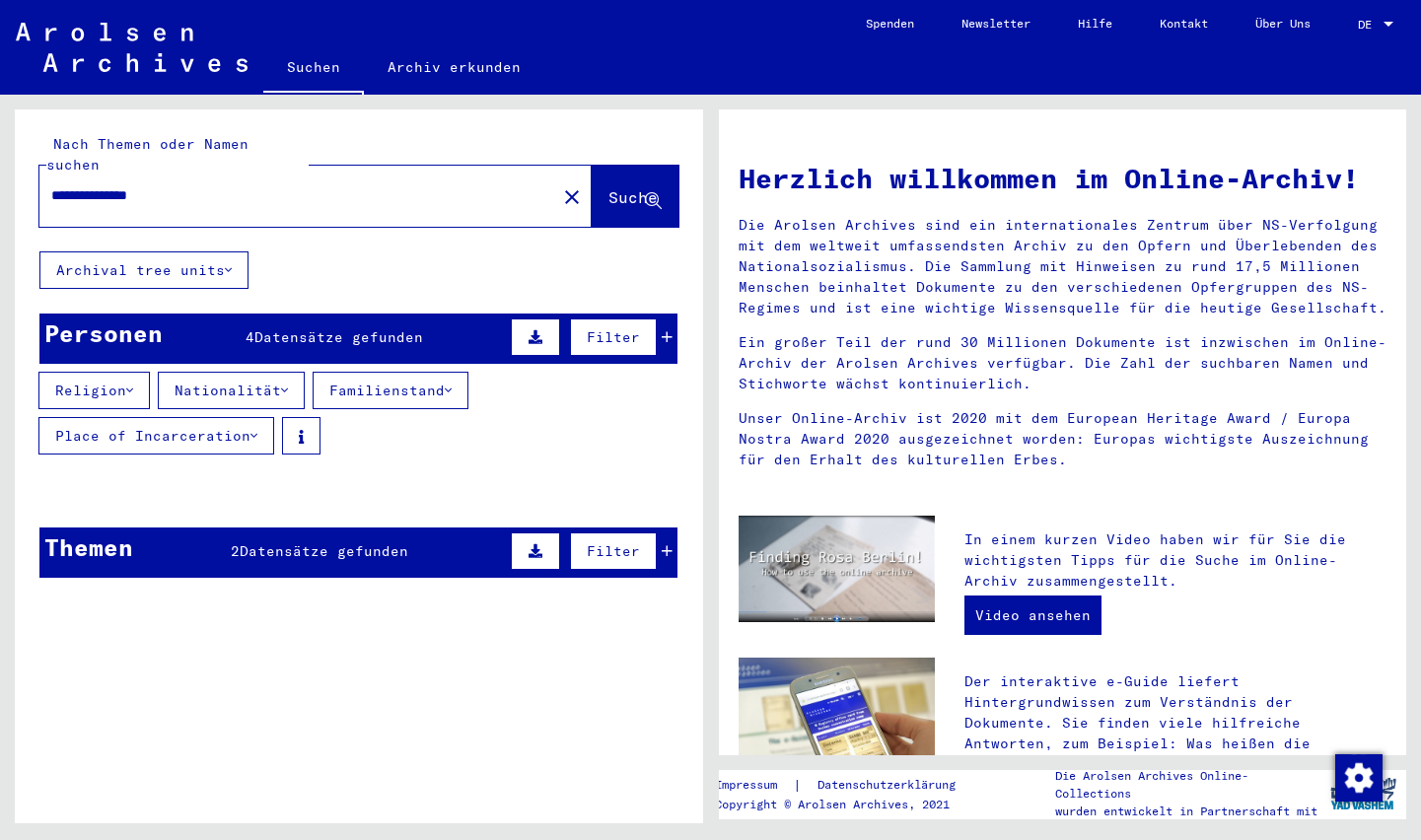 click on "**********" 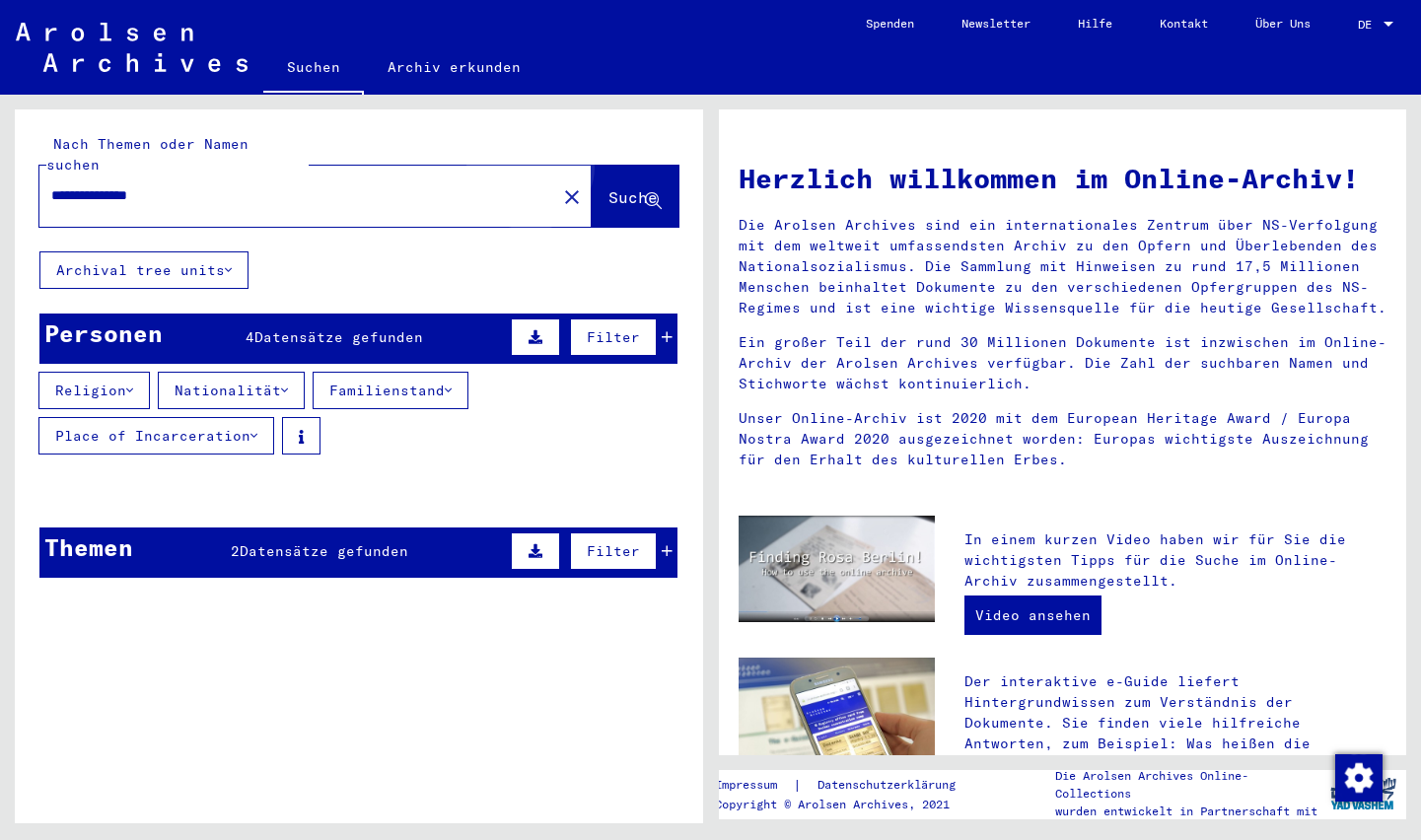 click on "Suche" 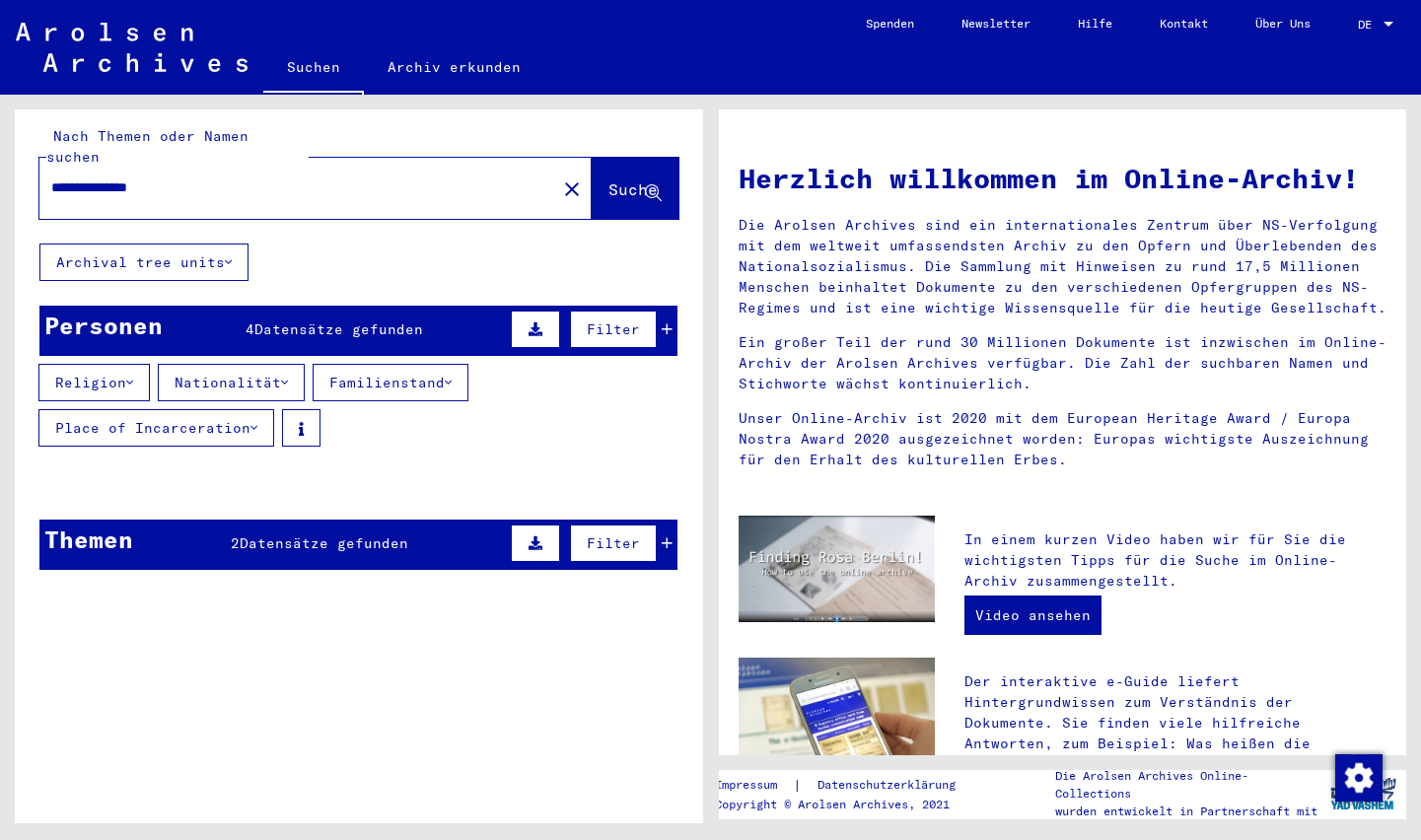 scroll, scrollTop: 0, scrollLeft: 0, axis: both 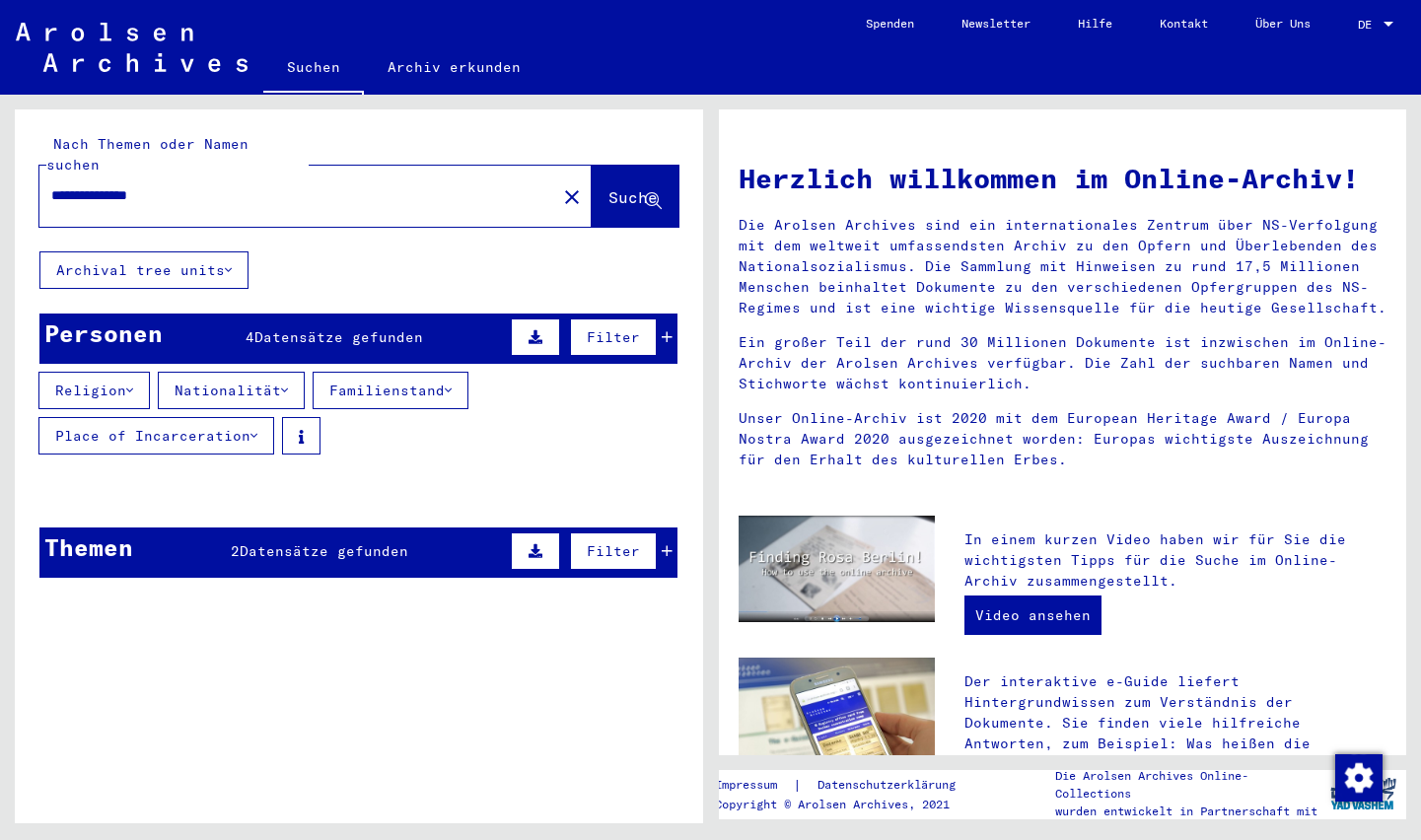 click on "Suchen   Archiv erkunden   Detailfragen/-infos zu den Dokumenten? Stelle hier einen kostenlosen Antrag.  Spenden Newsletter Hilfe Kontakt Über Uns DE DE" 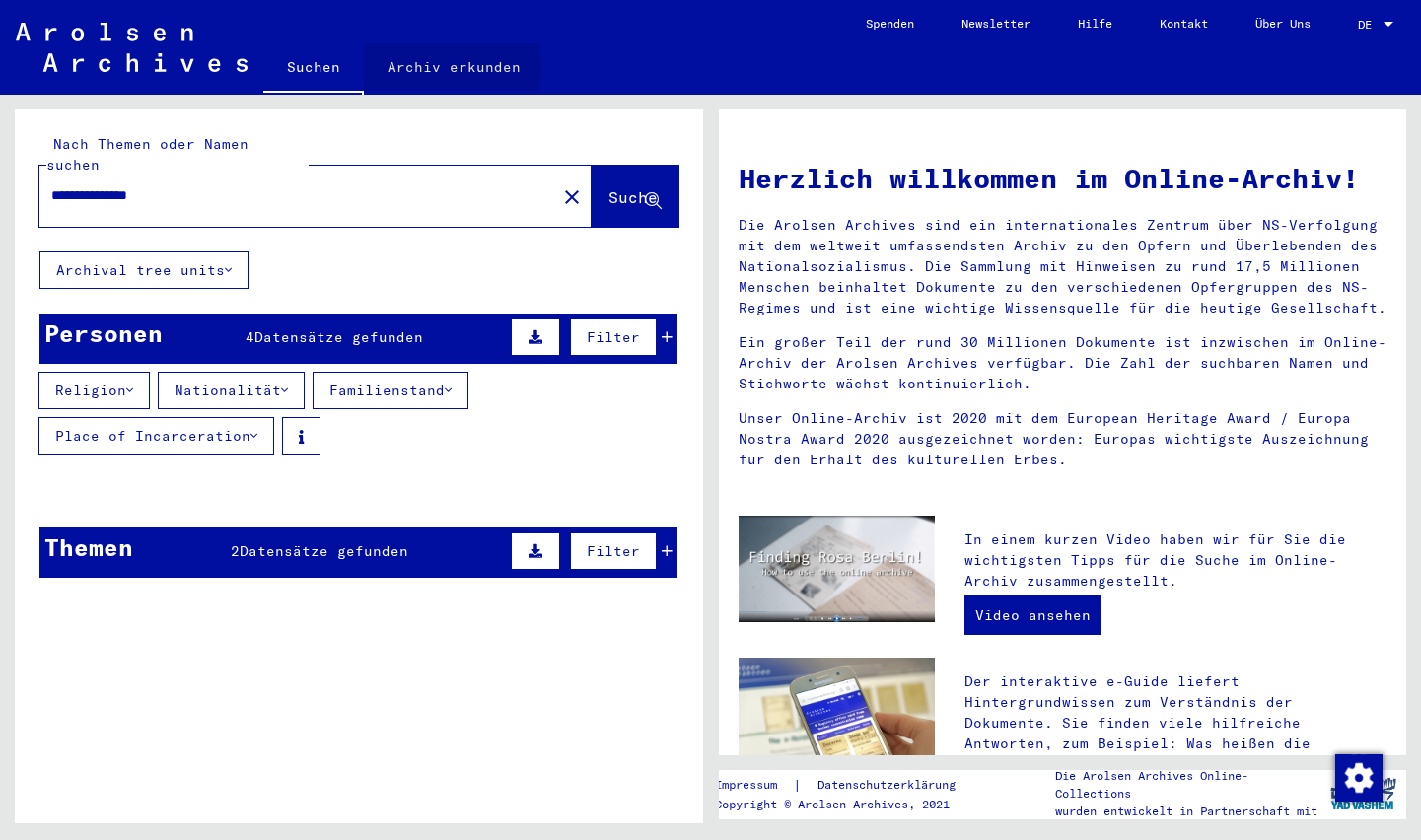 click on "Archiv erkunden" 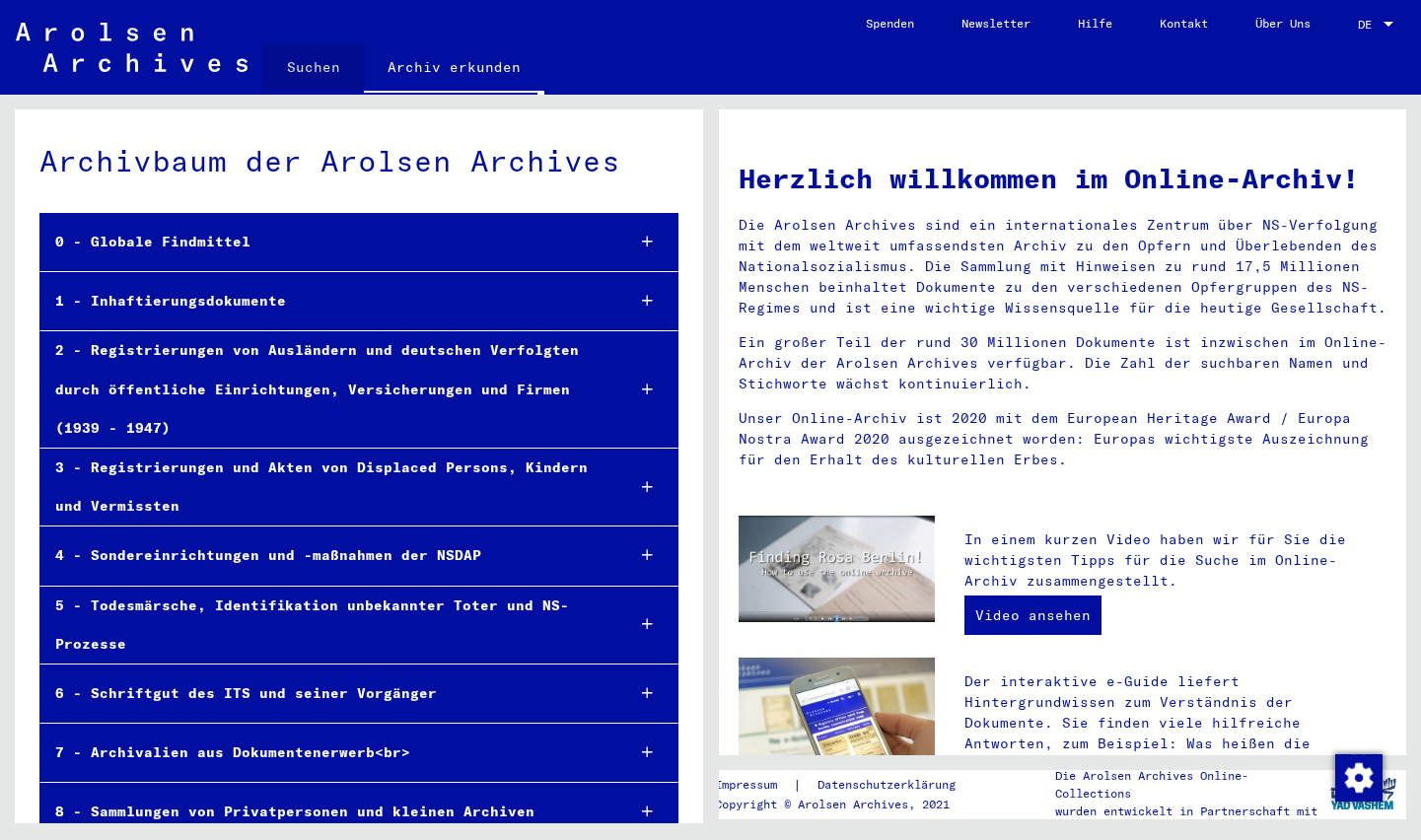 click on "Suchen" 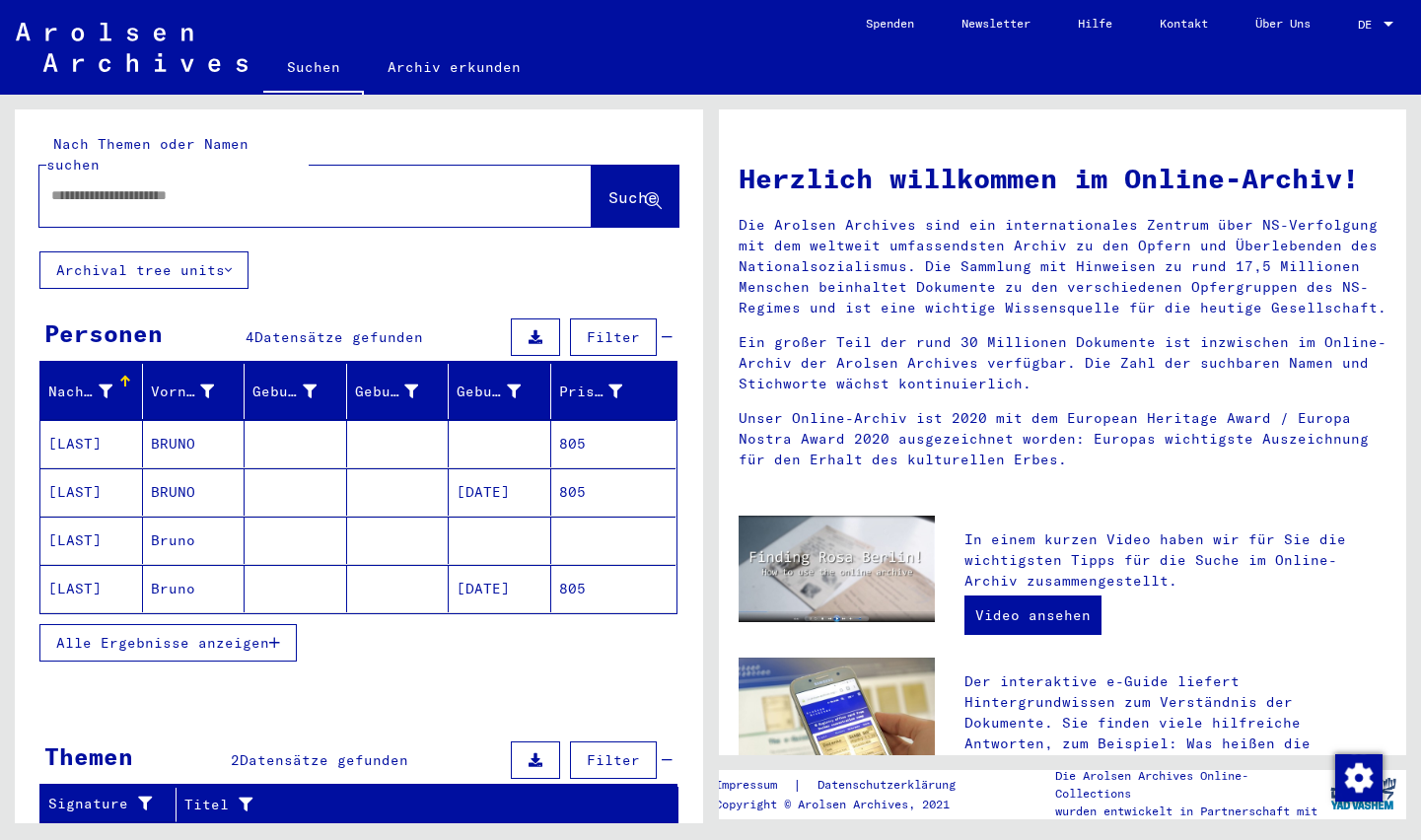 click at bounding box center (292, 195) 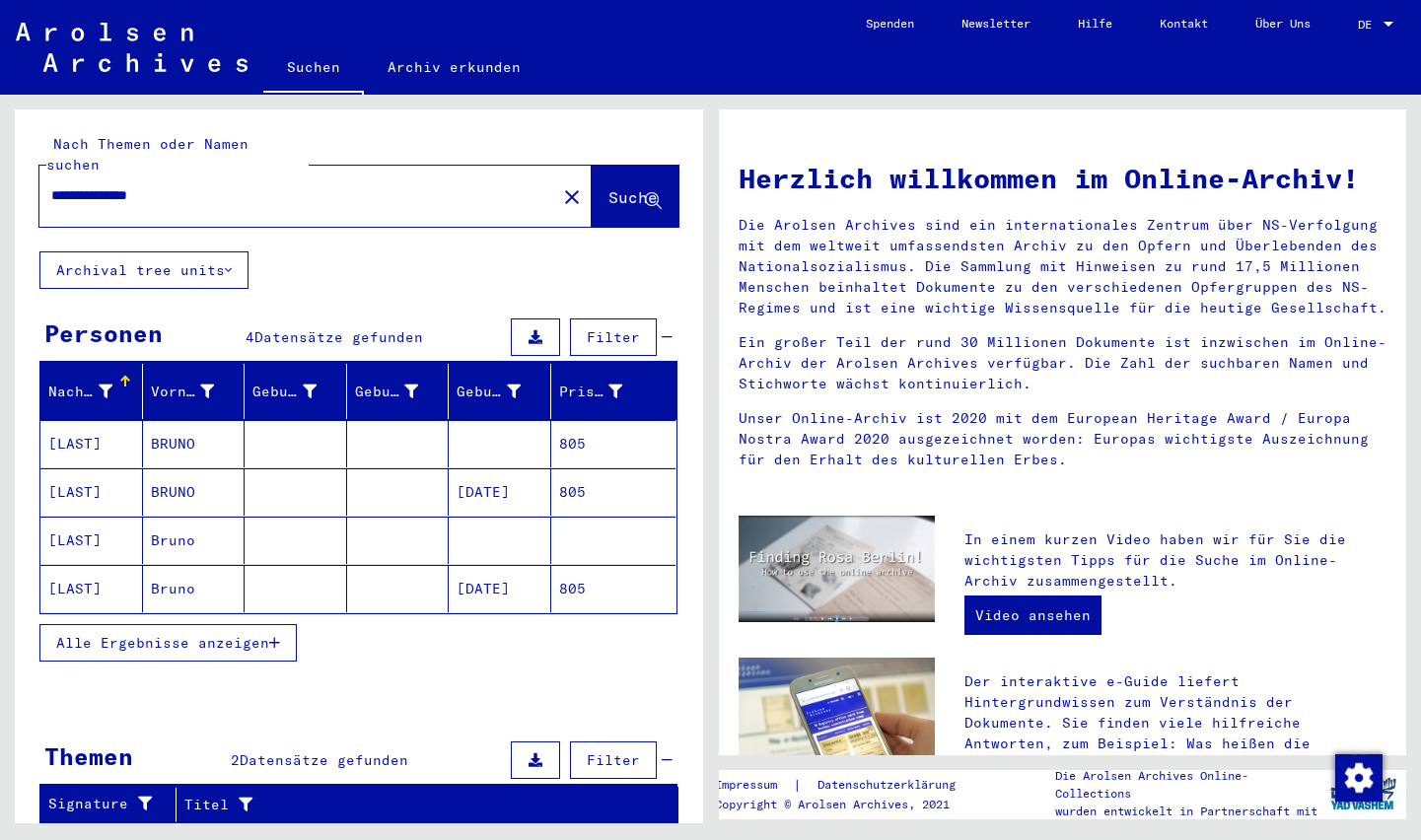 type on "**********" 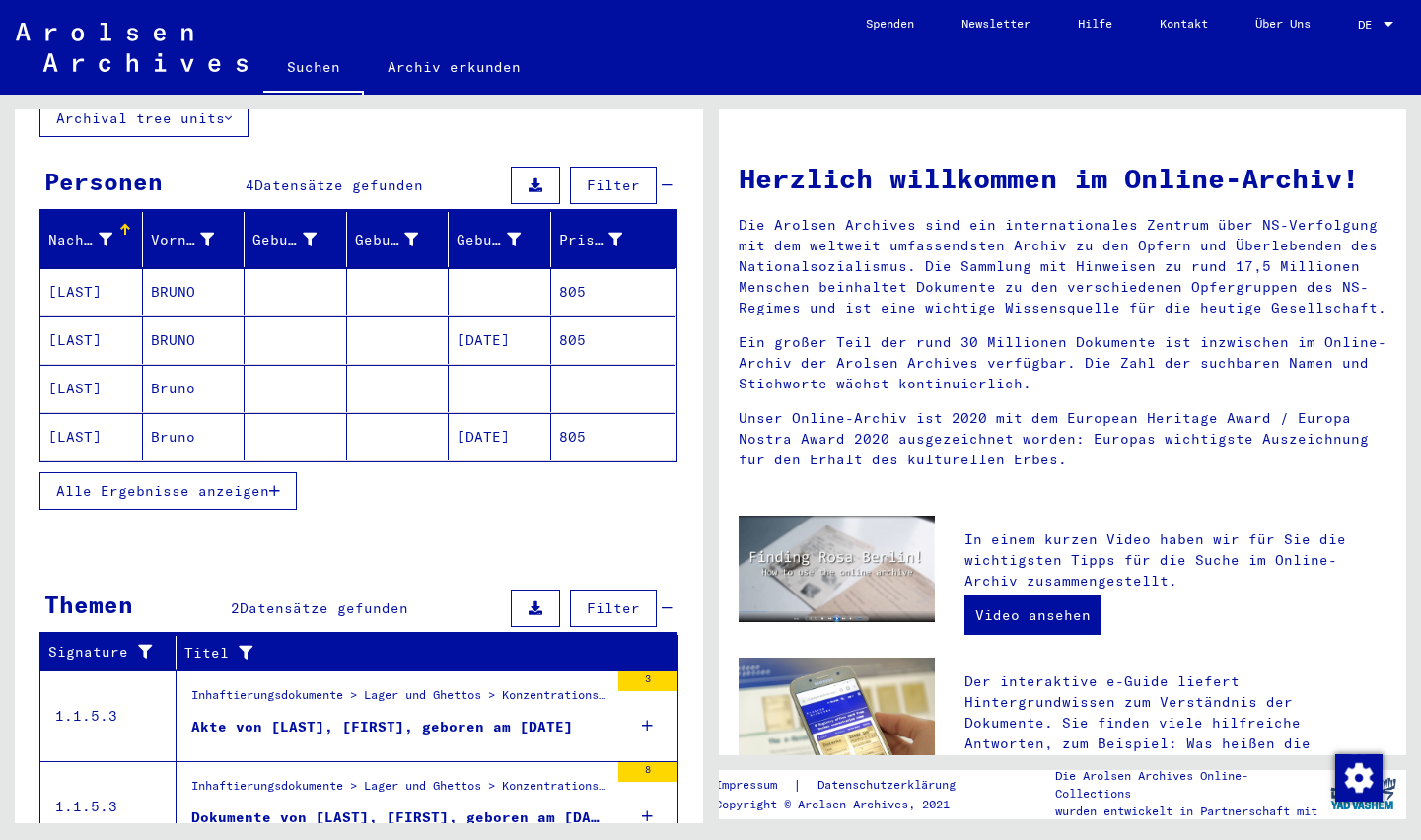 scroll, scrollTop: 219, scrollLeft: 0, axis: vertical 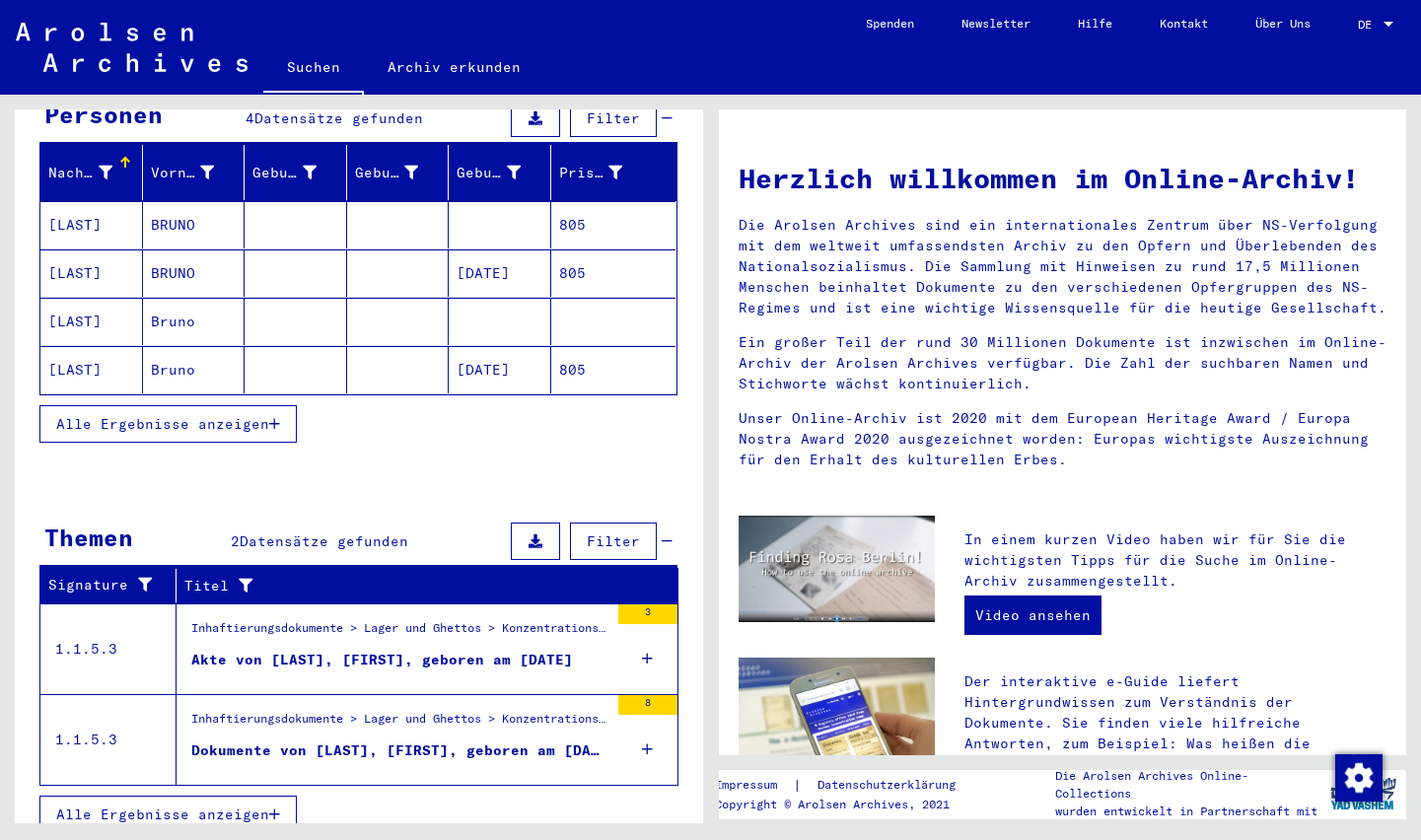 click on "Akte von [LAST], [FIRST], geboren am [DATE]" at bounding box center (382, 660) 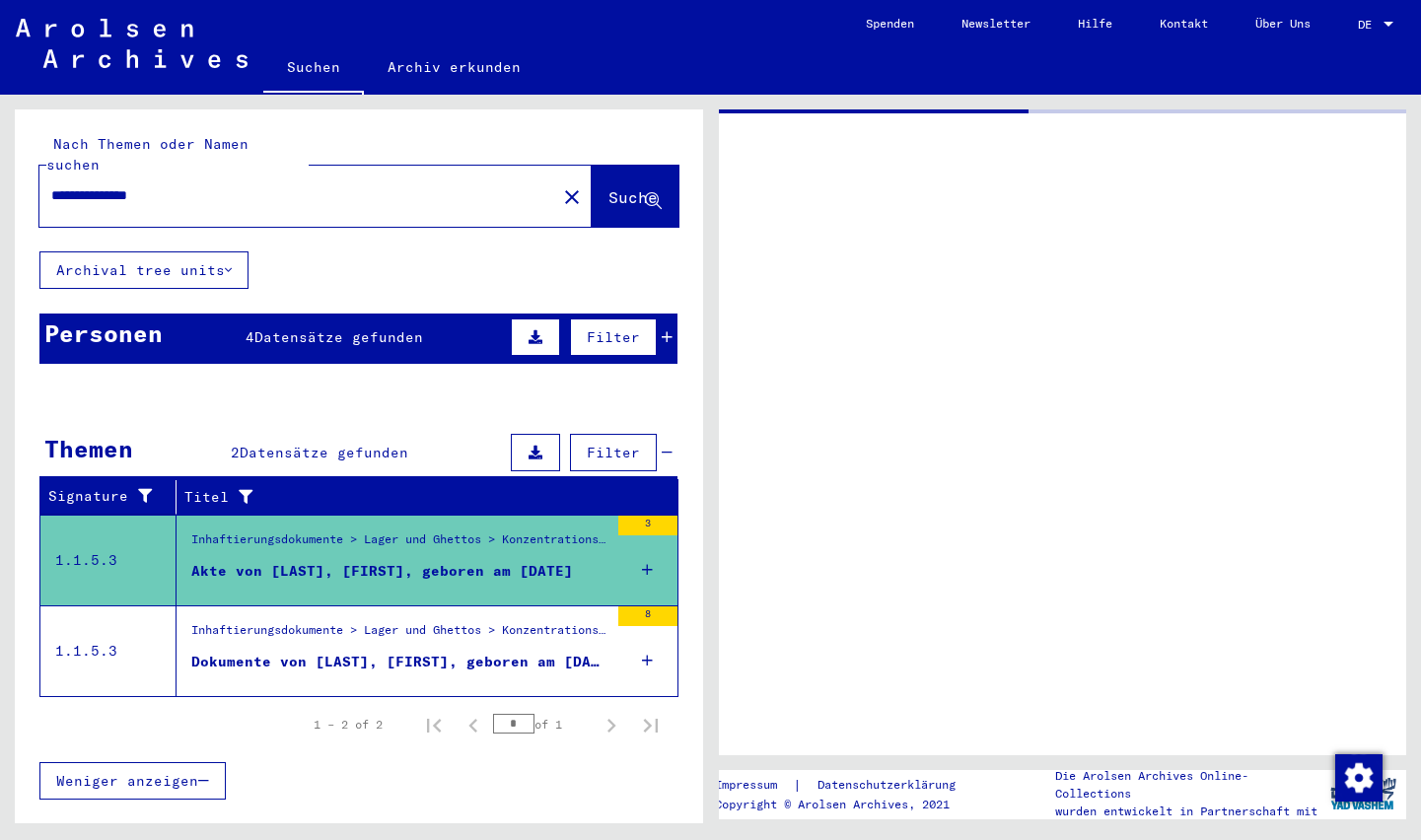 scroll, scrollTop: 0, scrollLeft: 0, axis: both 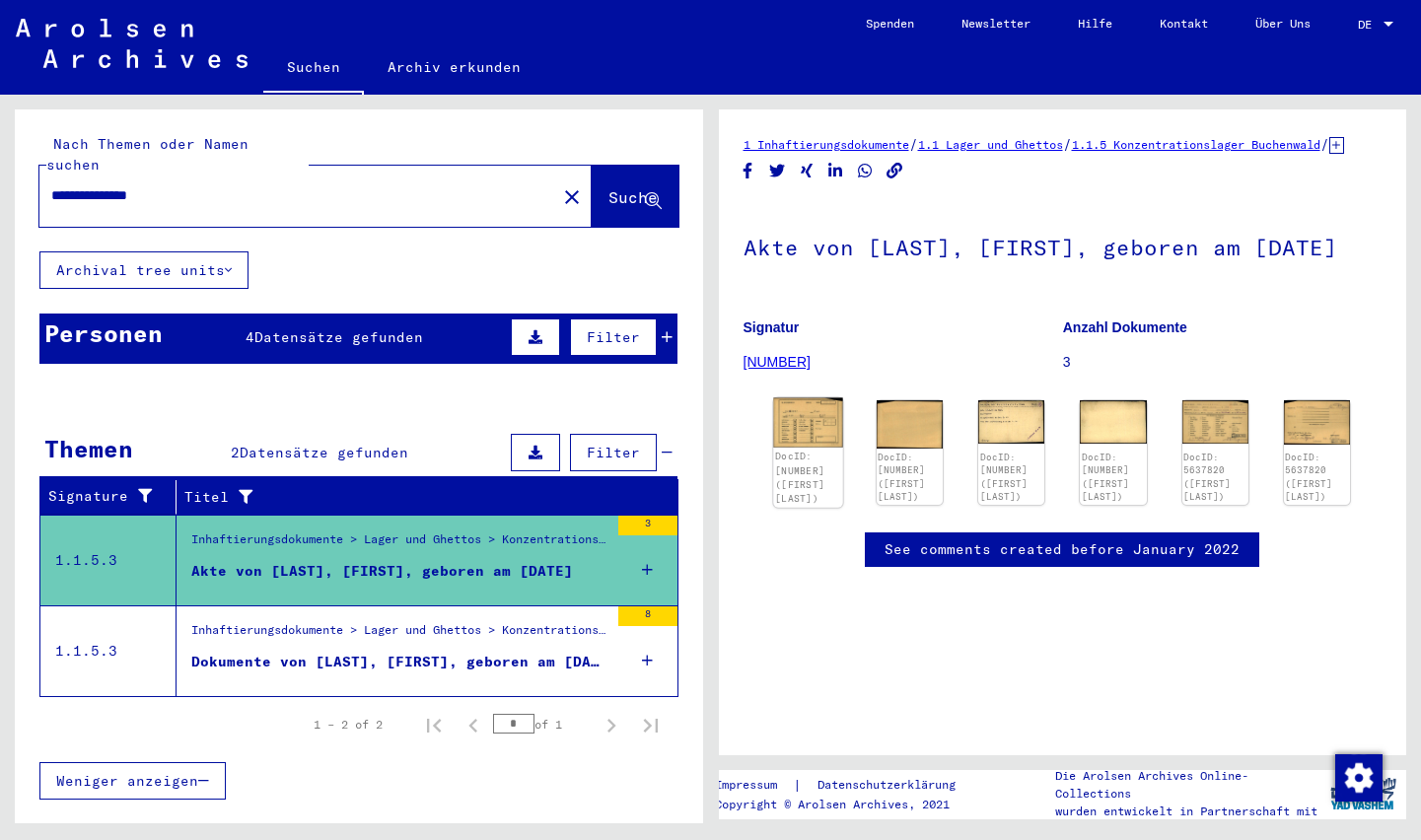 click 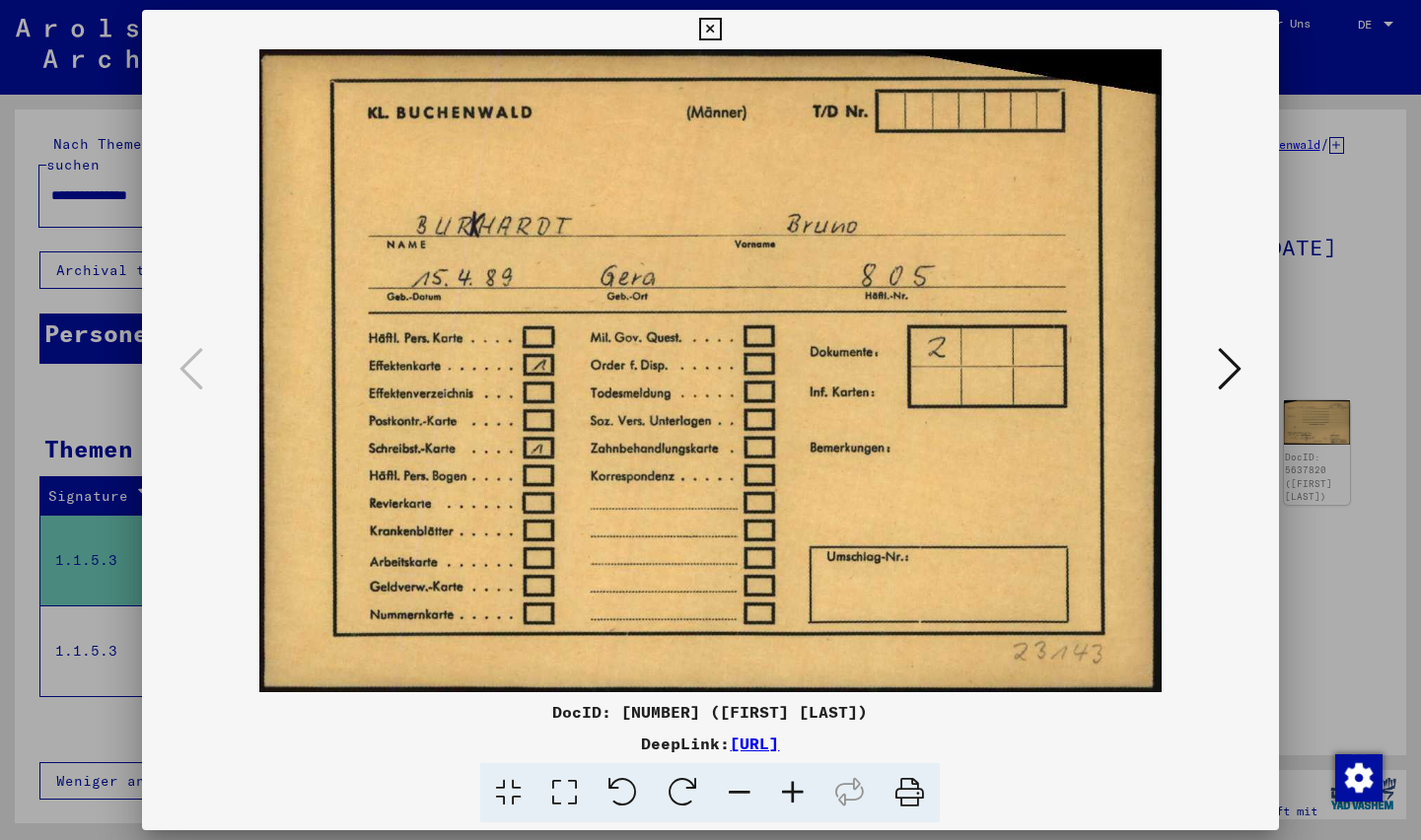 click at bounding box center [710, 30] 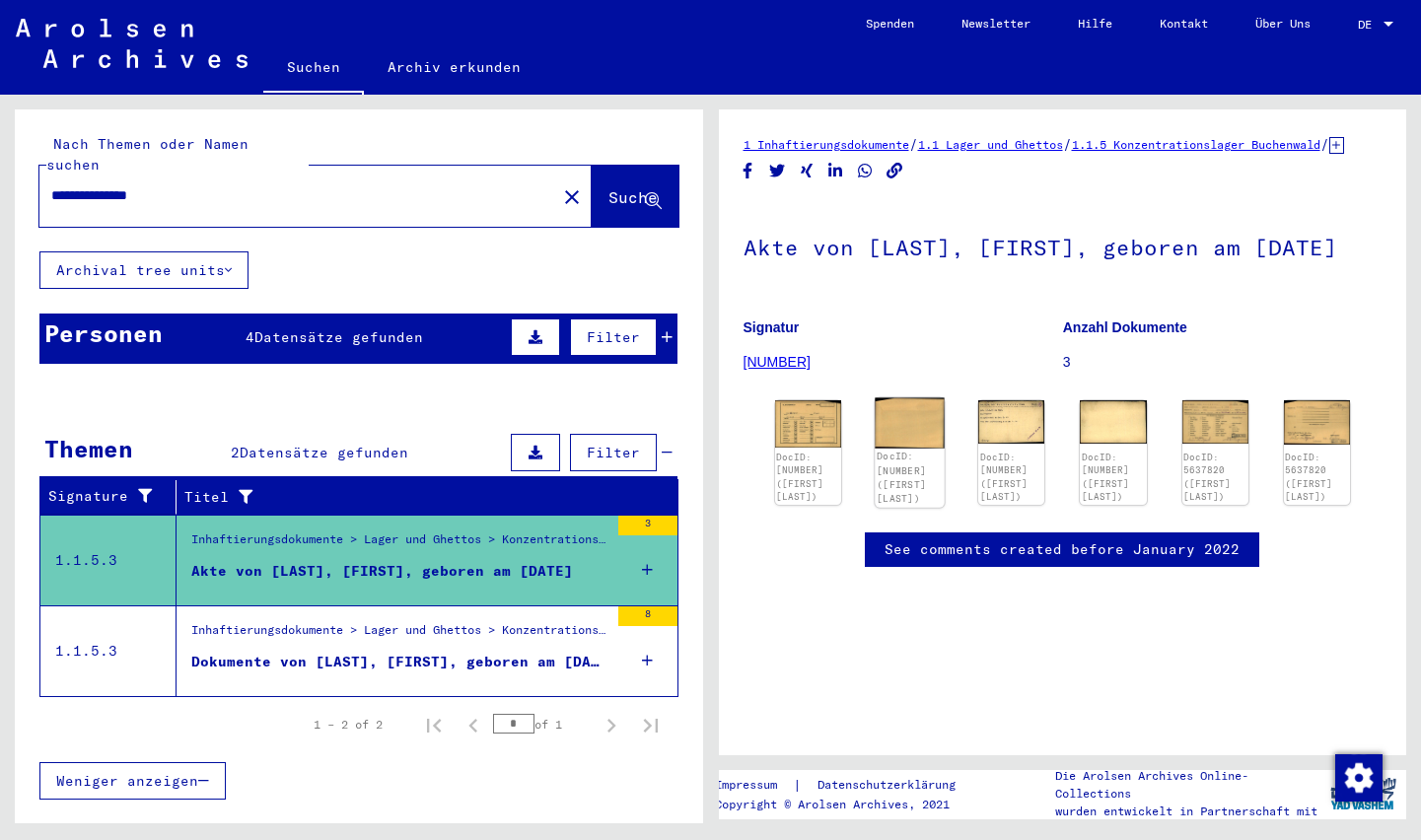 click 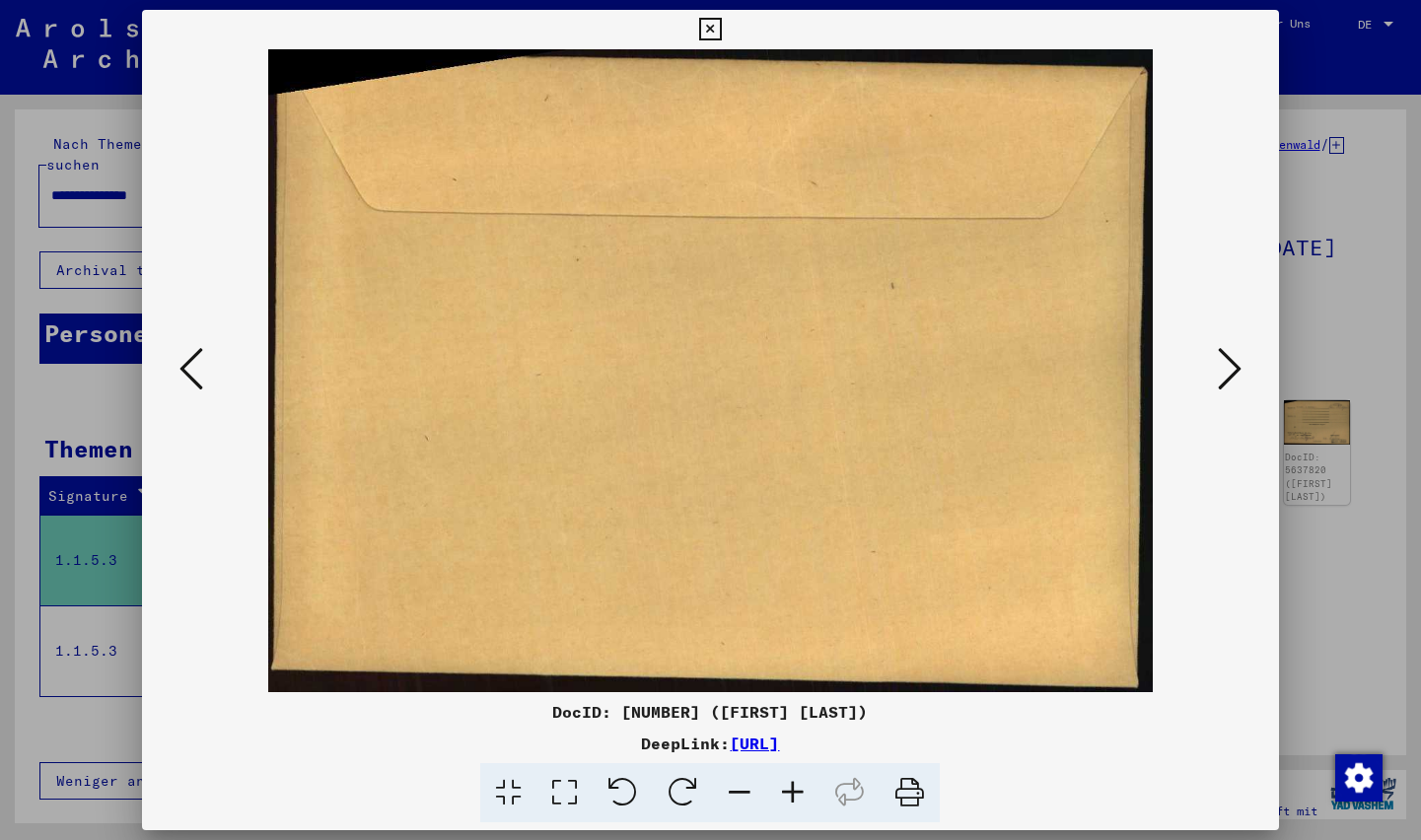 click at bounding box center (710, 30) 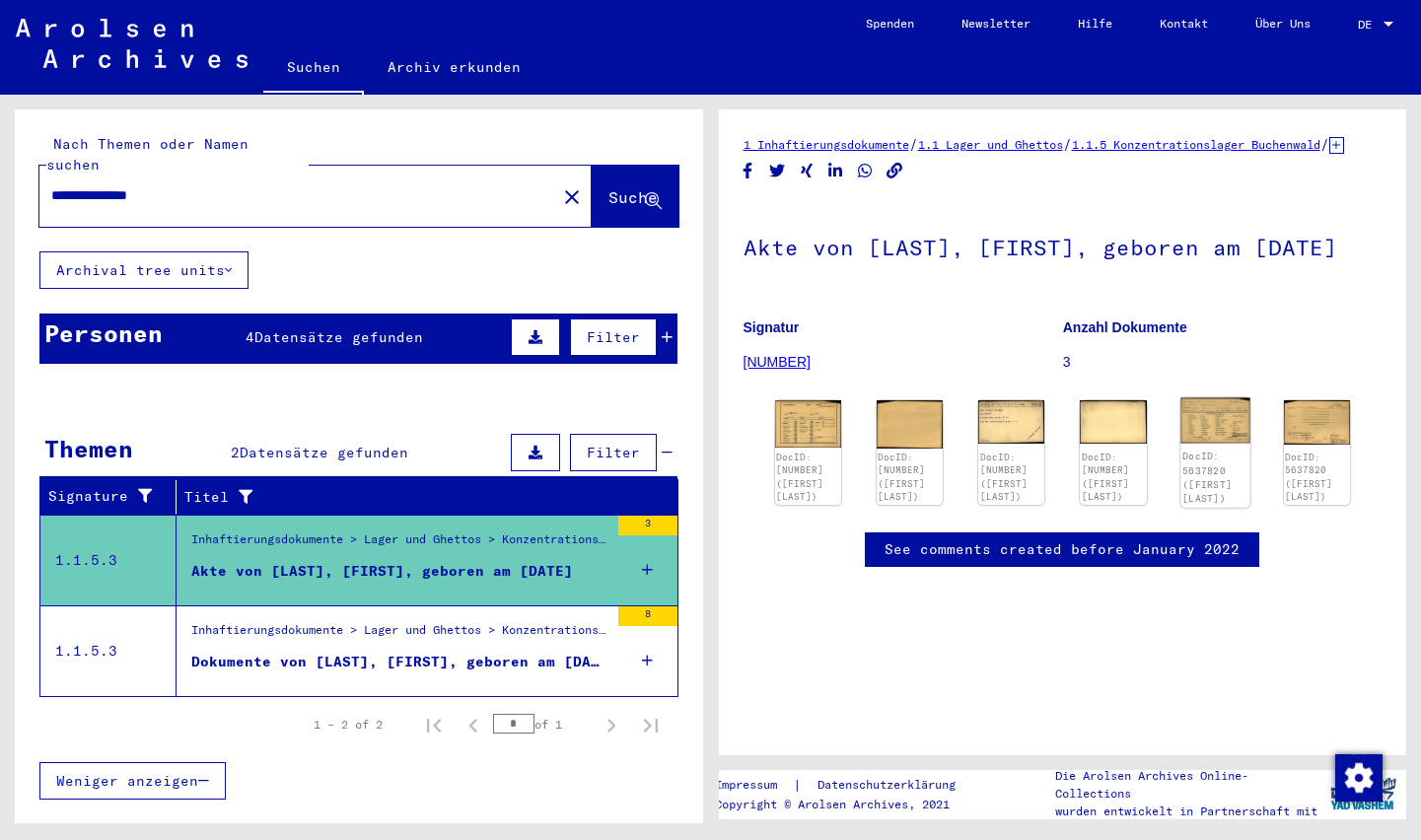 click 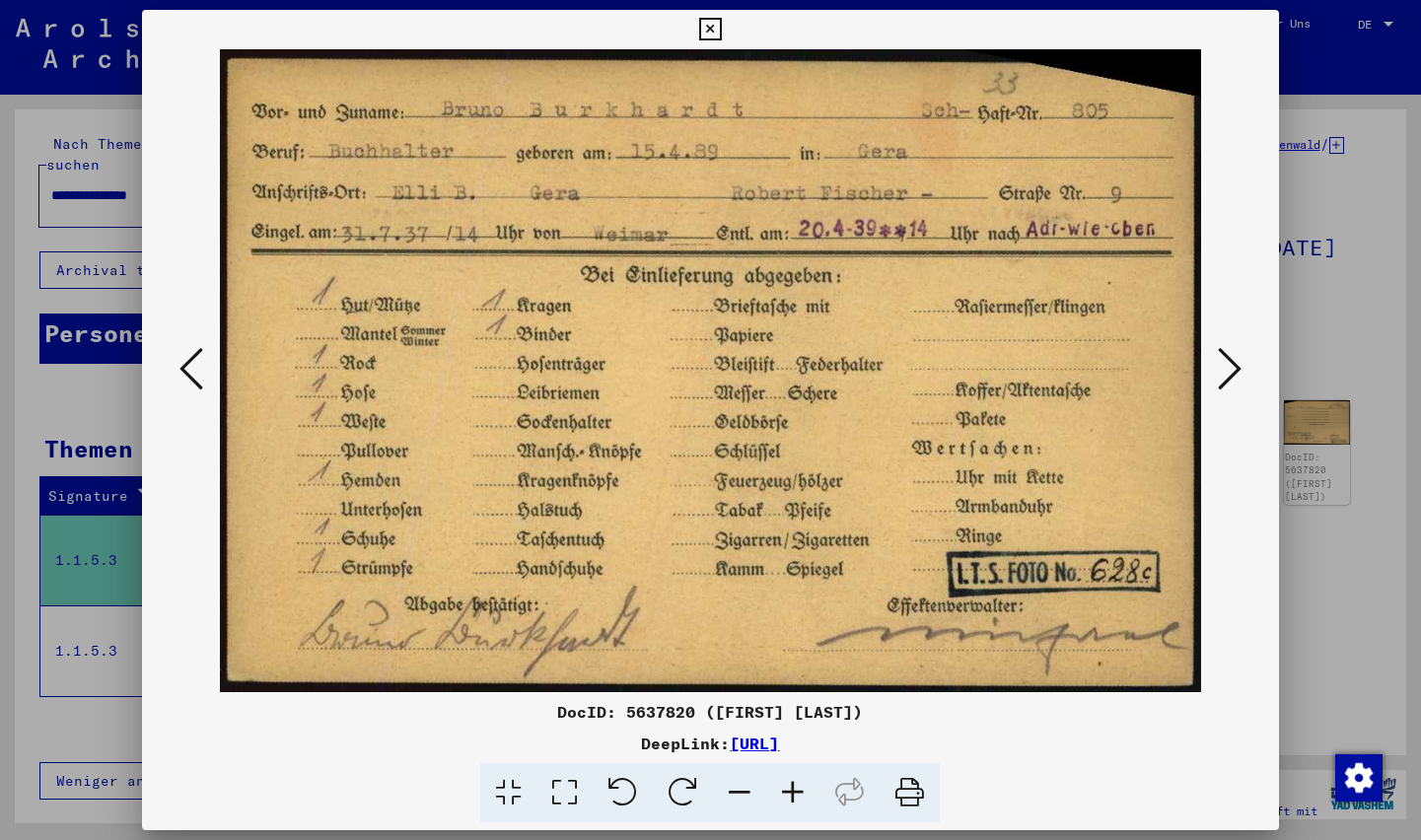 click at bounding box center (710, 30) 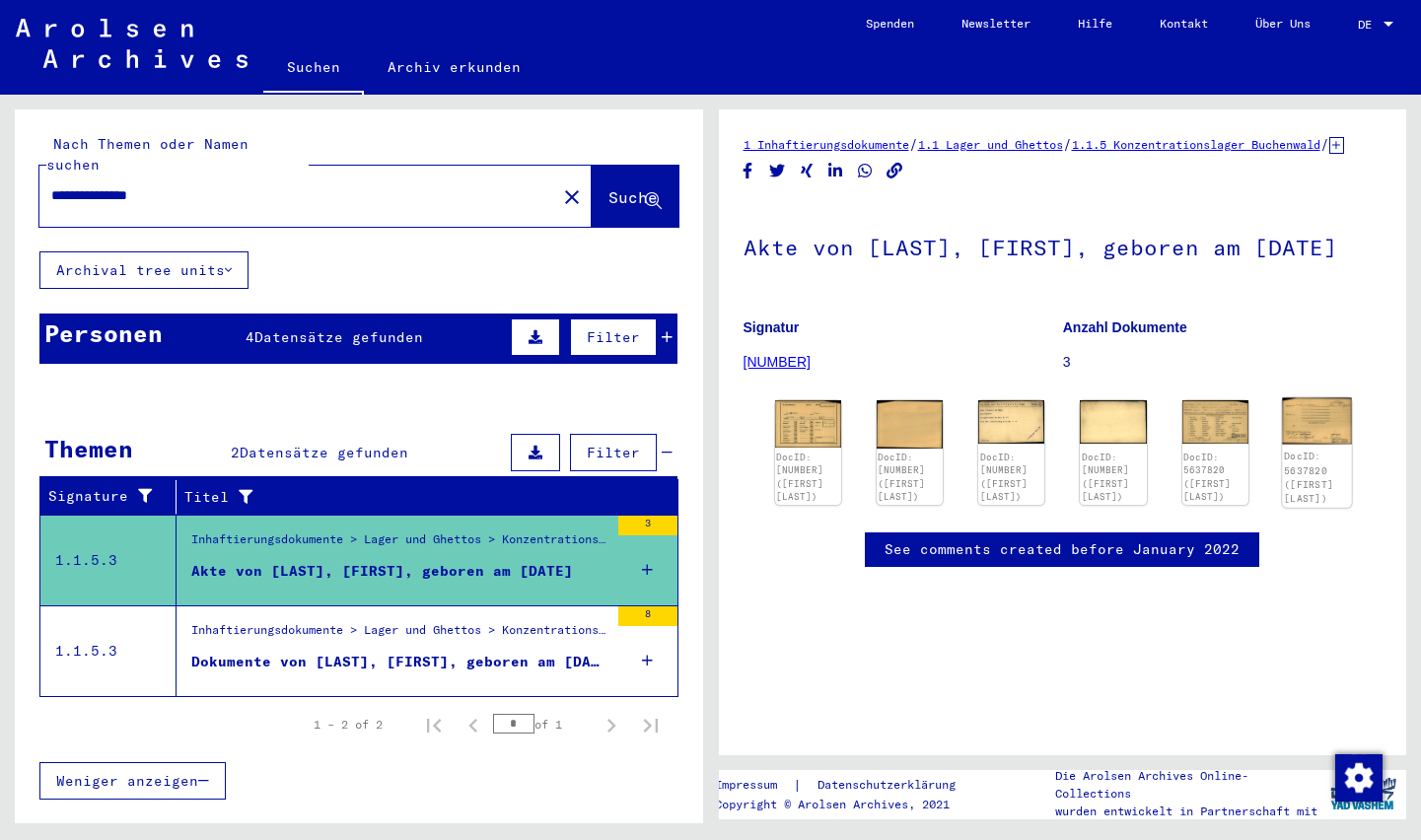 click 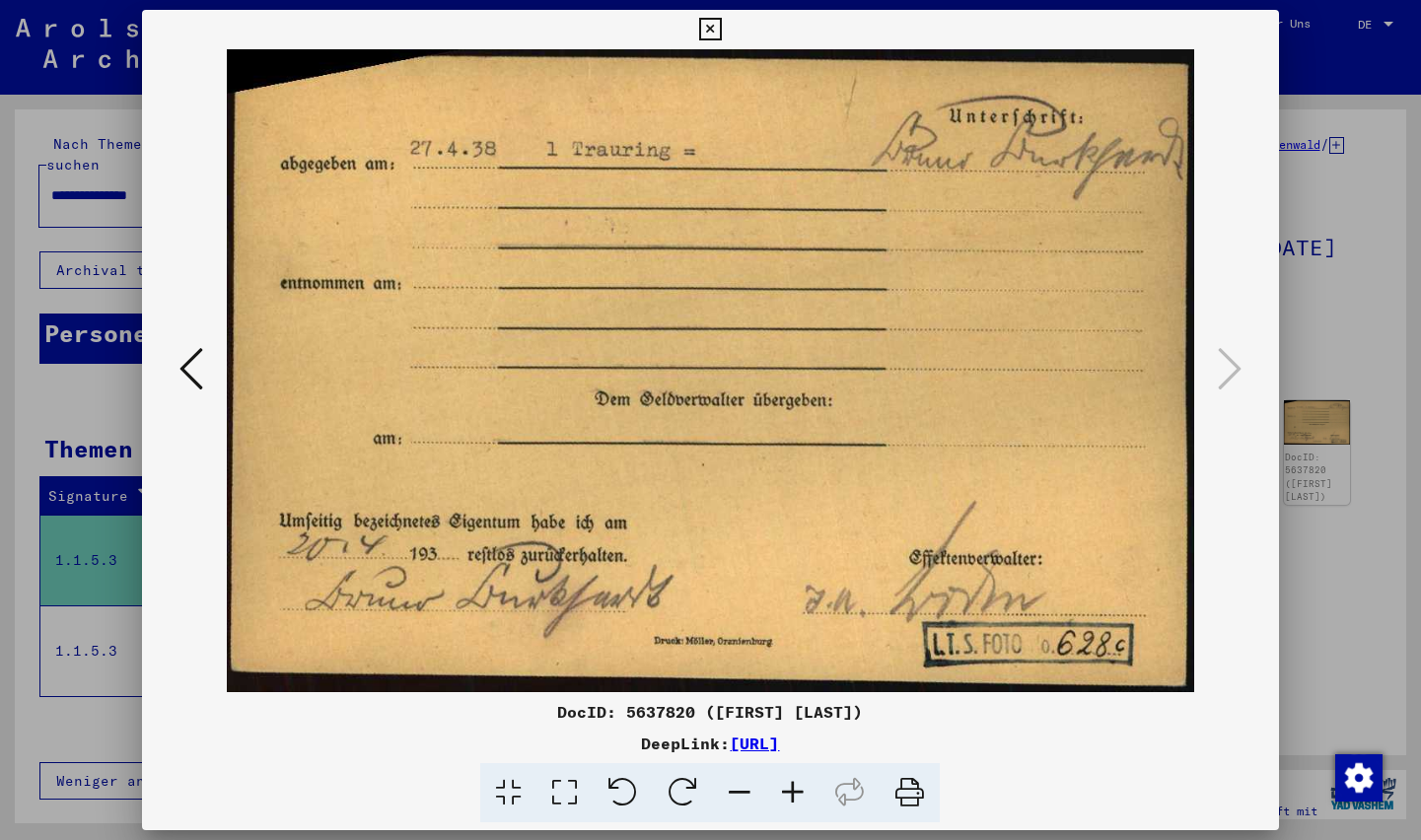 click at bounding box center [710, 30] 